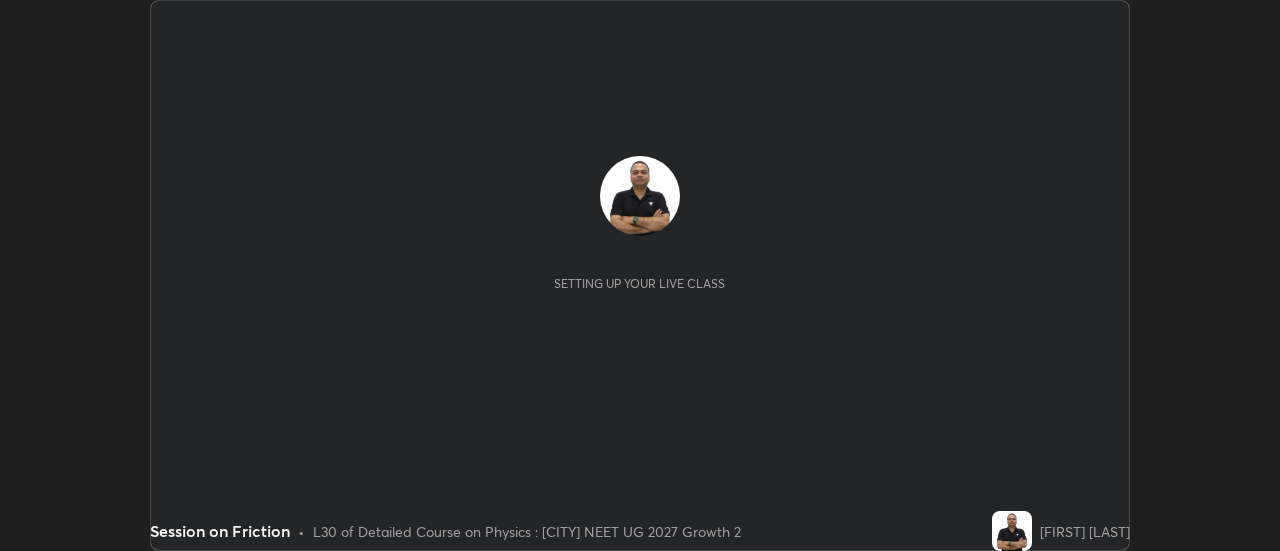 scroll, scrollTop: 0, scrollLeft: 0, axis: both 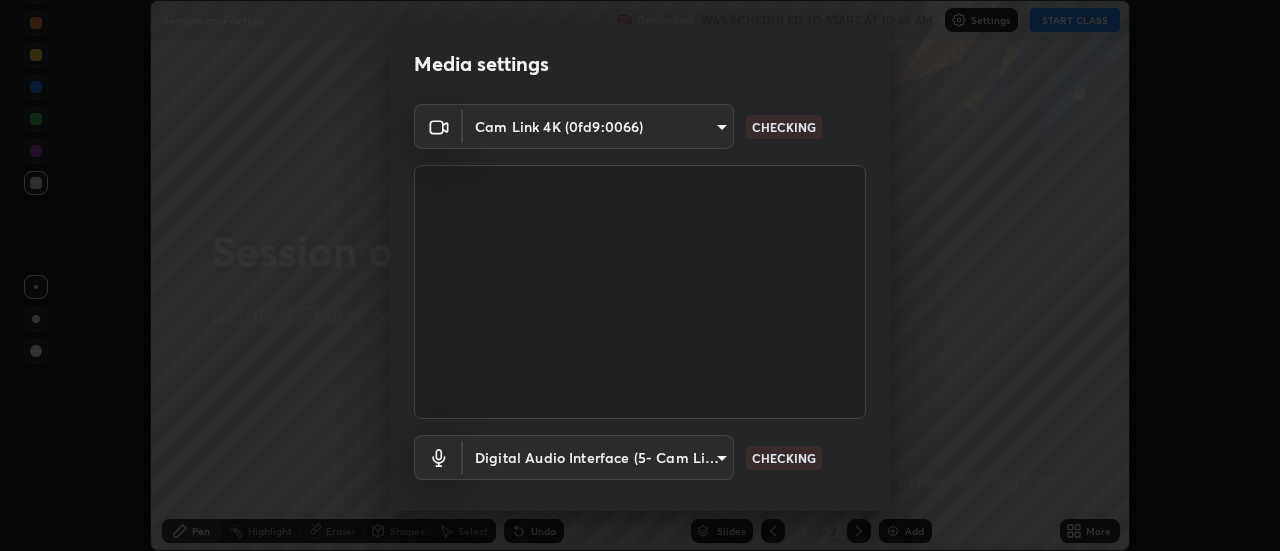 click on "CHECKING" at bounding box center (784, 458) 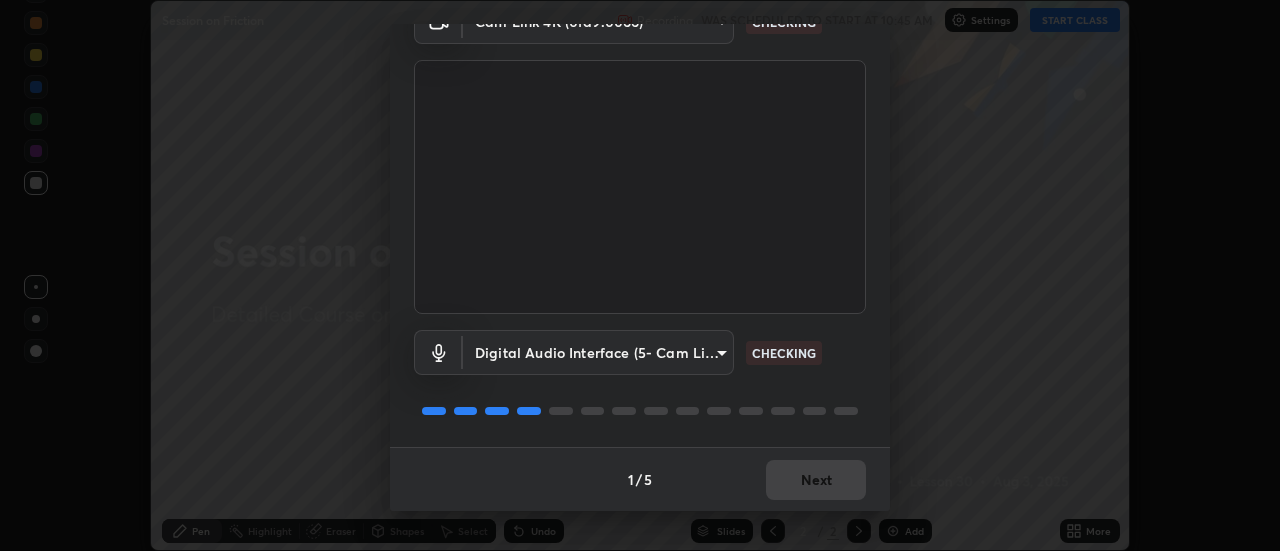 click on "CHECKING" at bounding box center (784, 353) 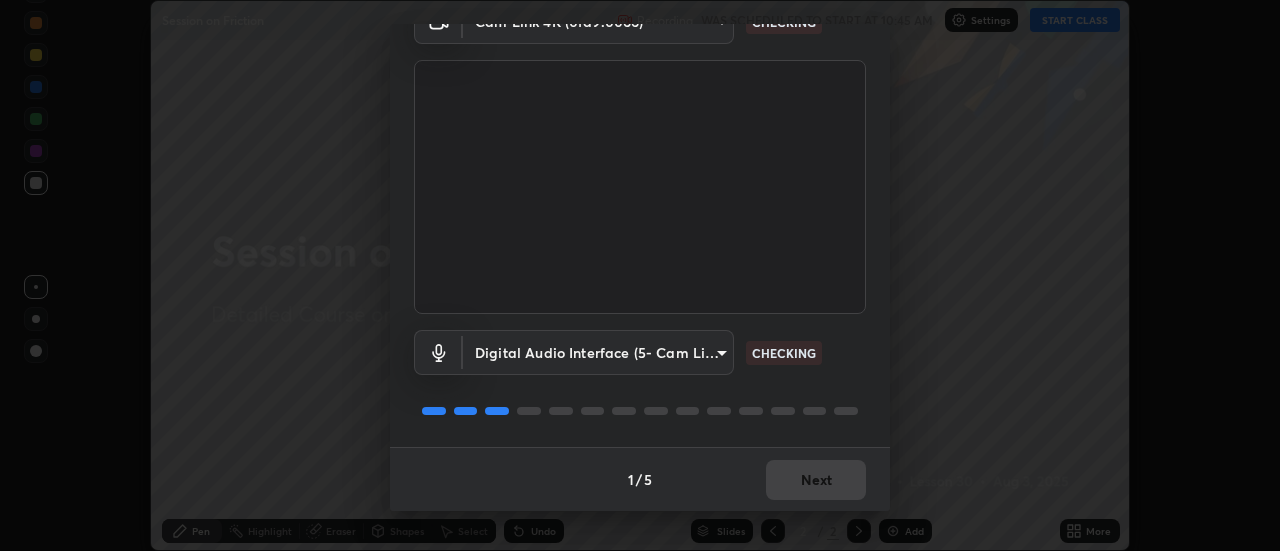 click on "CHECKING" at bounding box center [784, 353] 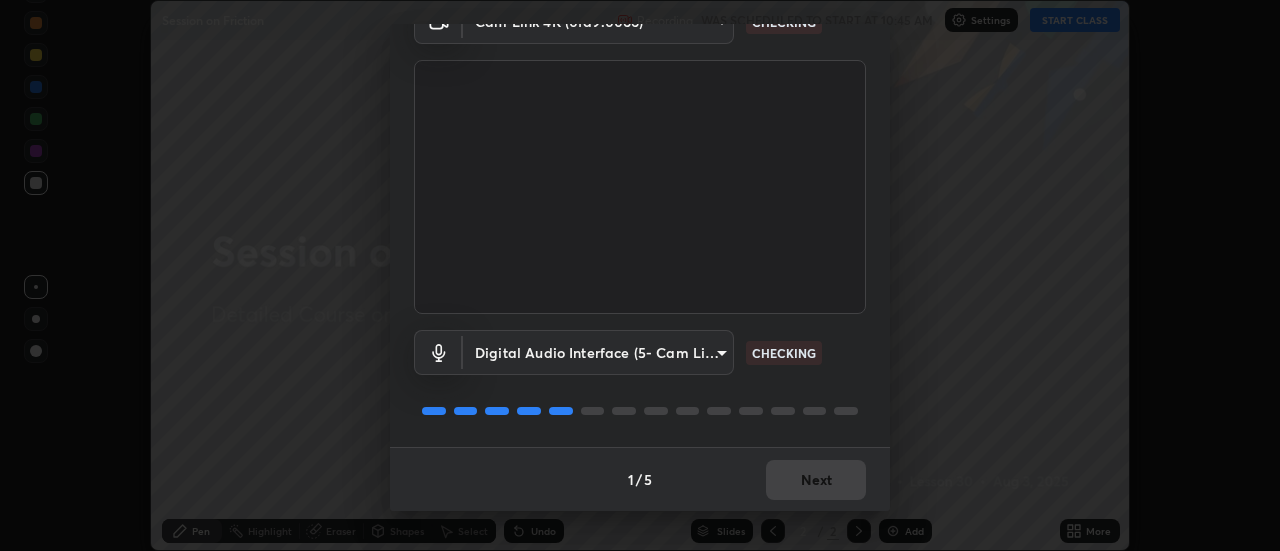 click on "CHECKING" at bounding box center [784, 353] 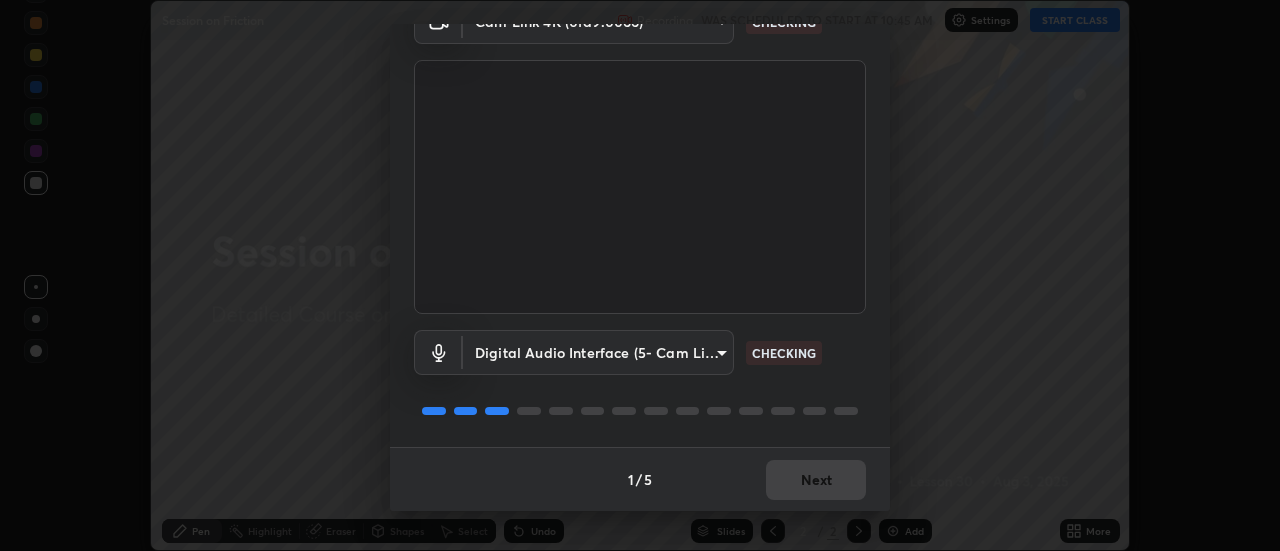 click on "CHECKING" at bounding box center (784, 353) 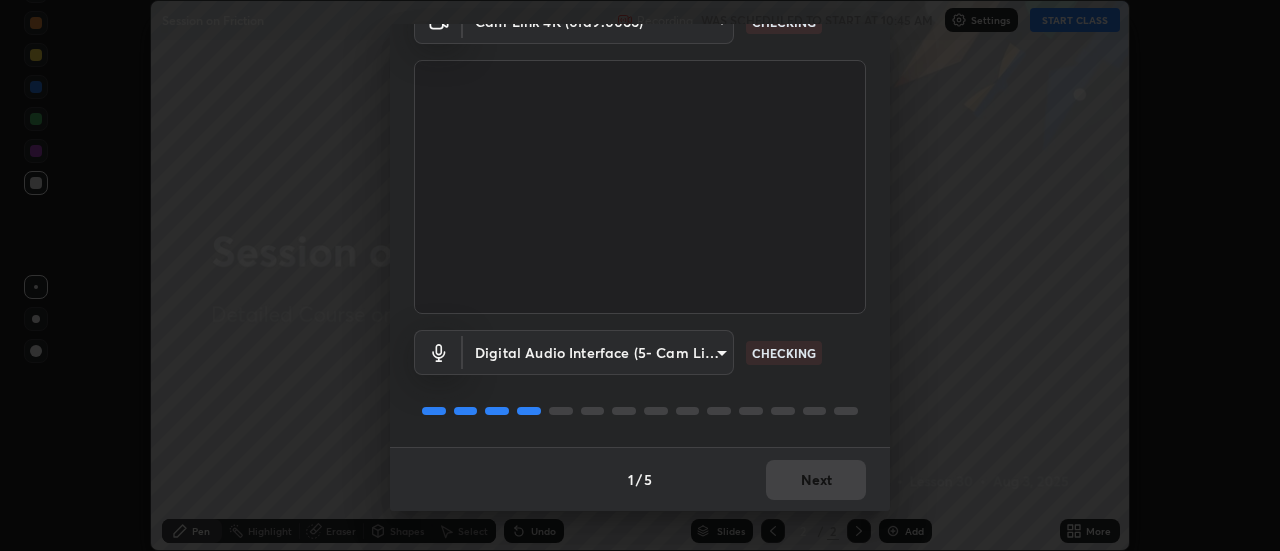 click on "CHECKING" at bounding box center [784, 353] 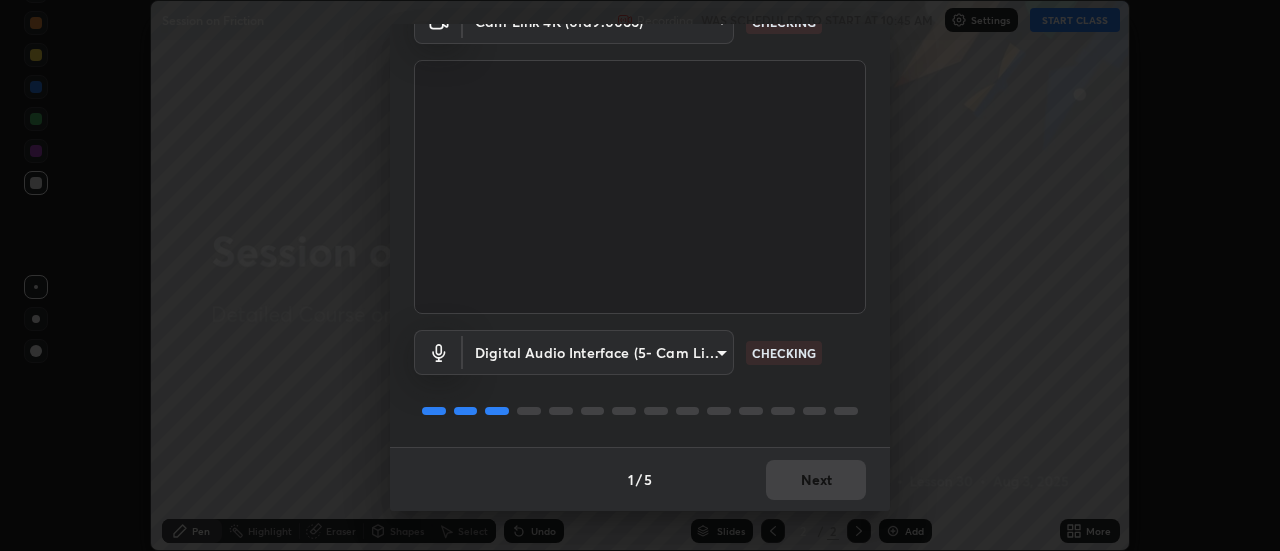 click on "CHECKING" at bounding box center (784, 353) 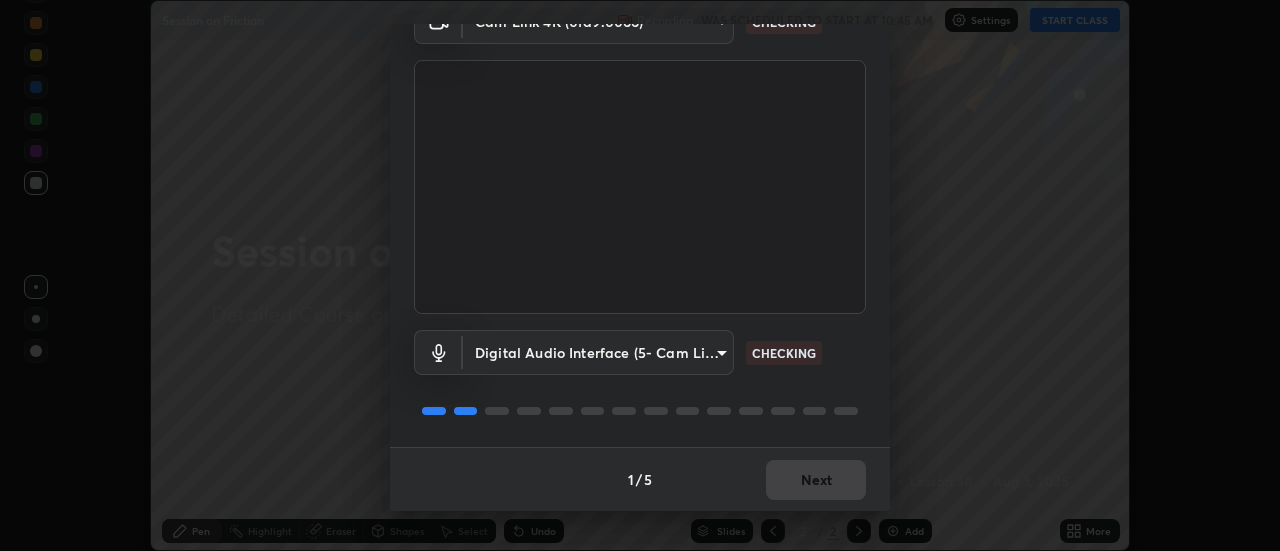click on "CHECKING" at bounding box center [784, 353] 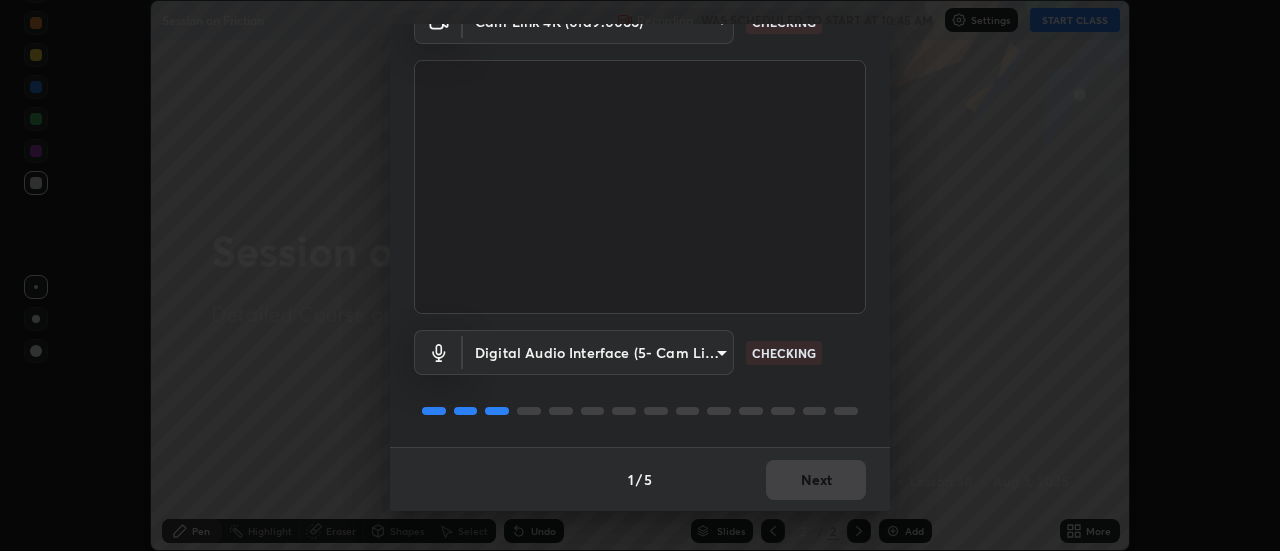click on "CHECKING" at bounding box center [784, 353] 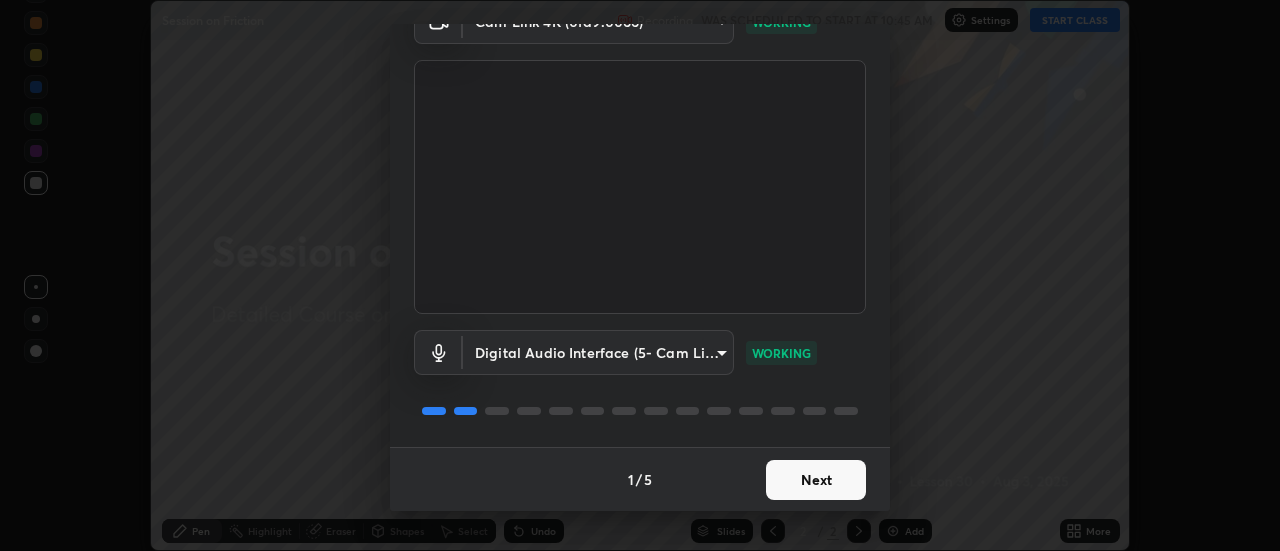 click on "WORKING" at bounding box center [781, 353] 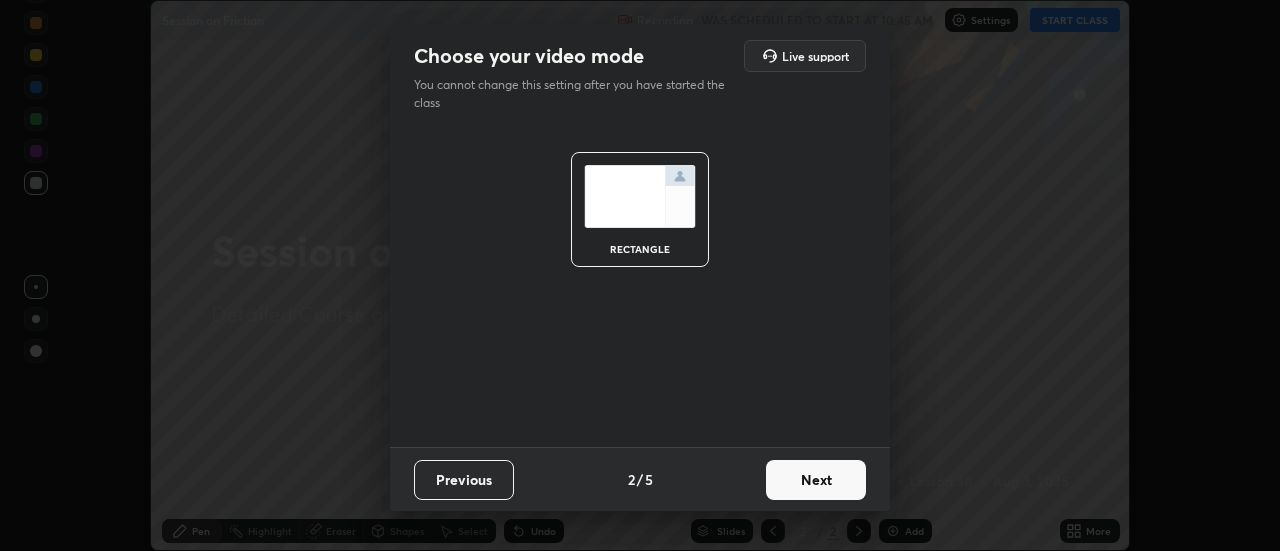 click on "Next" at bounding box center (816, 480) 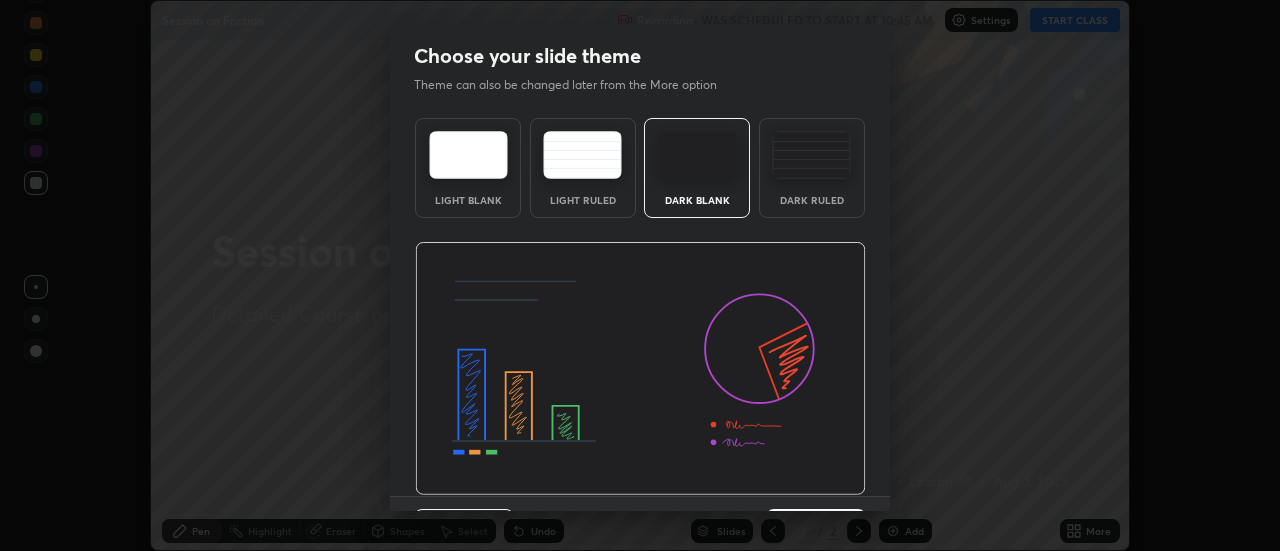 scroll, scrollTop: 49, scrollLeft: 0, axis: vertical 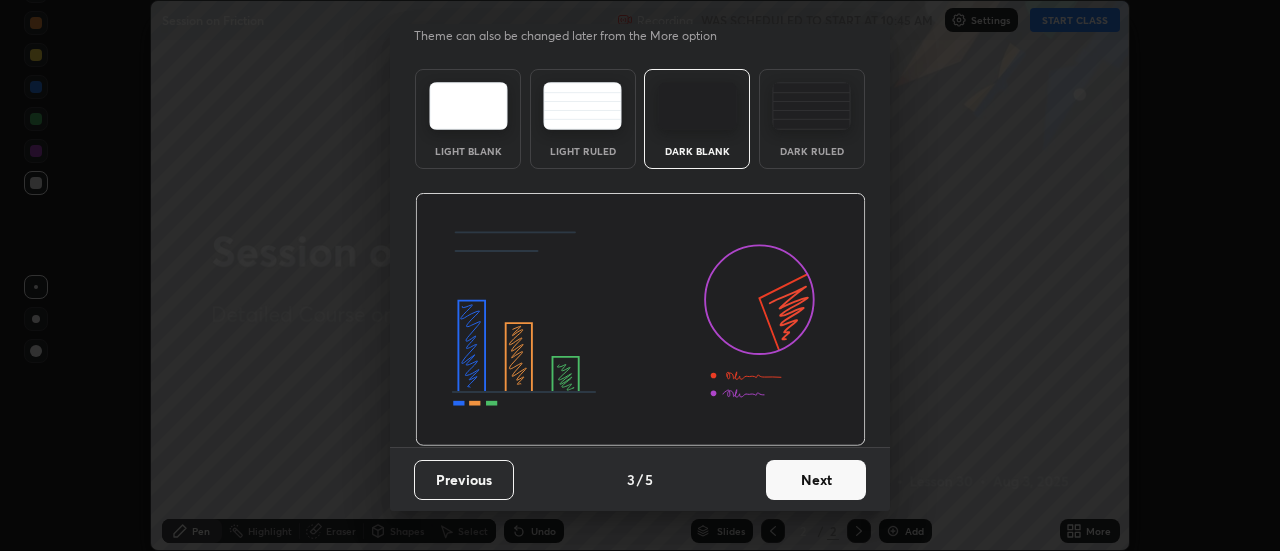 click on "Next" at bounding box center (816, 480) 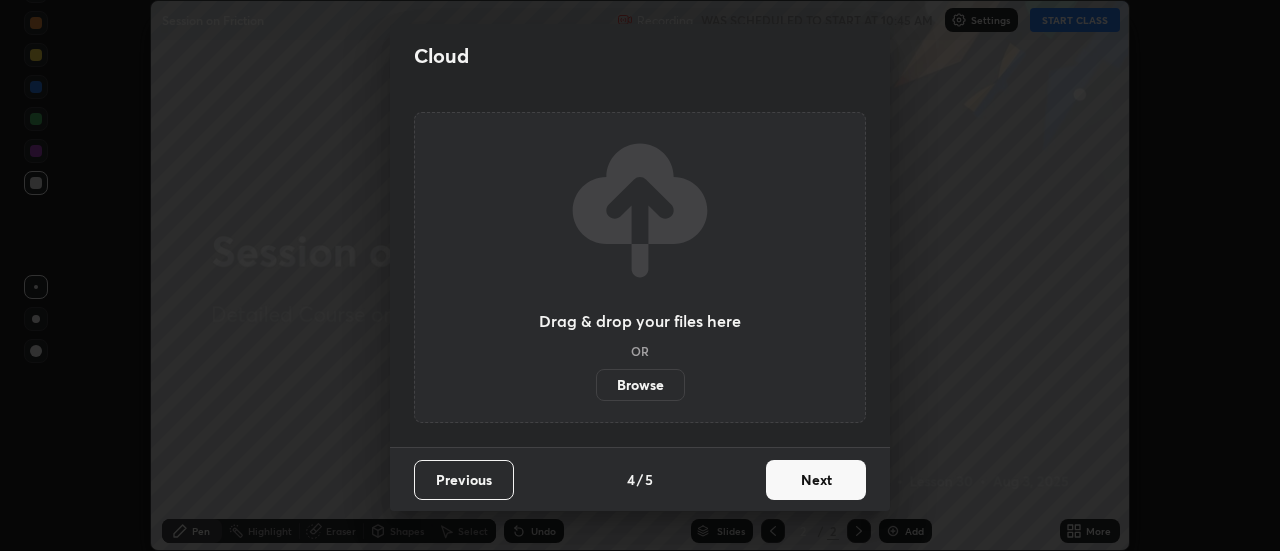 scroll, scrollTop: 0, scrollLeft: 0, axis: both 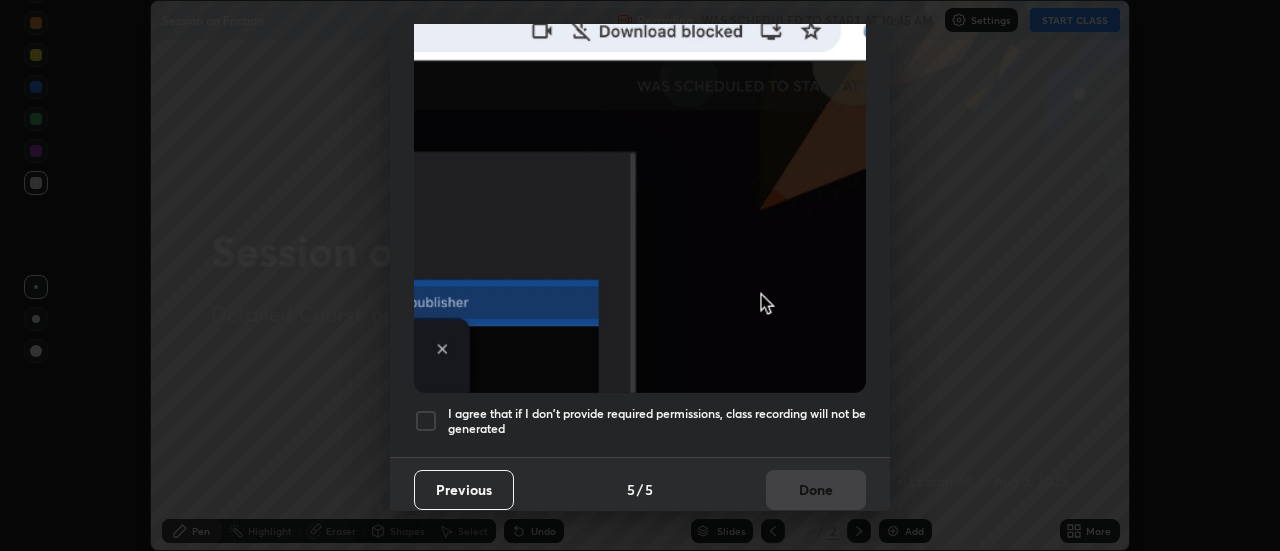 click at bounding box center [426, 421] 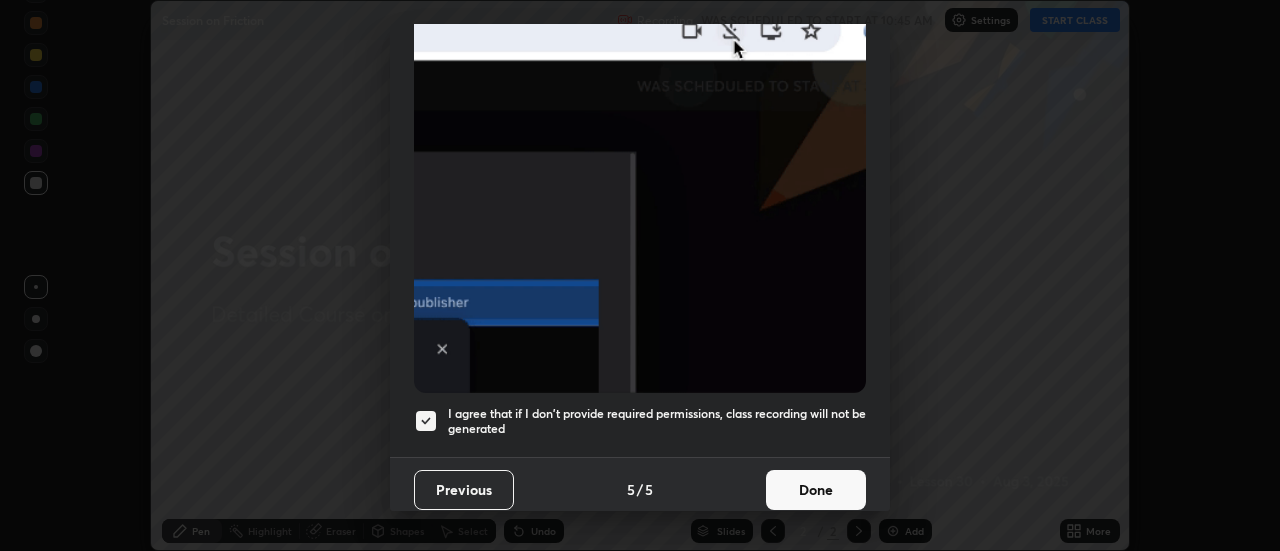 click on "Done" at bounding box center (816, 490) 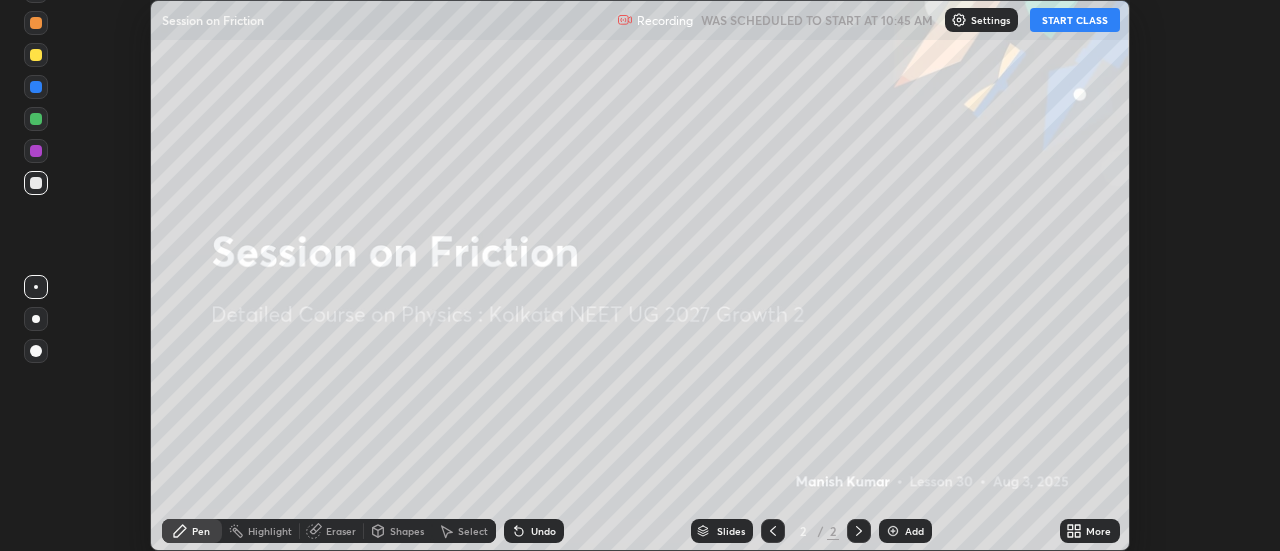 click 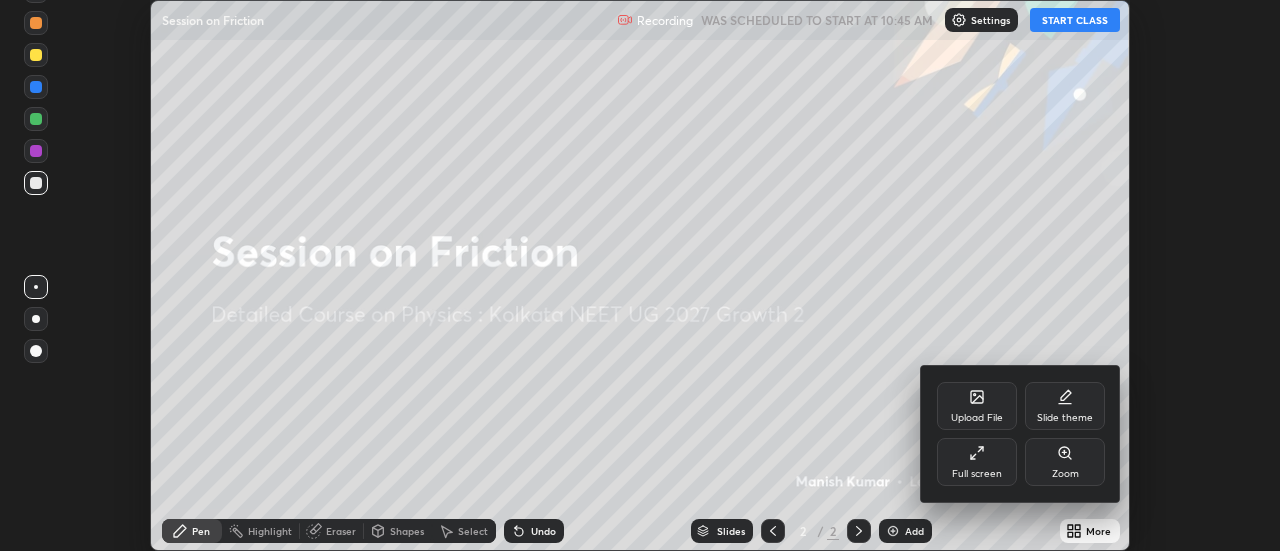 click on "Full screen" at bounding box center (977, 462) 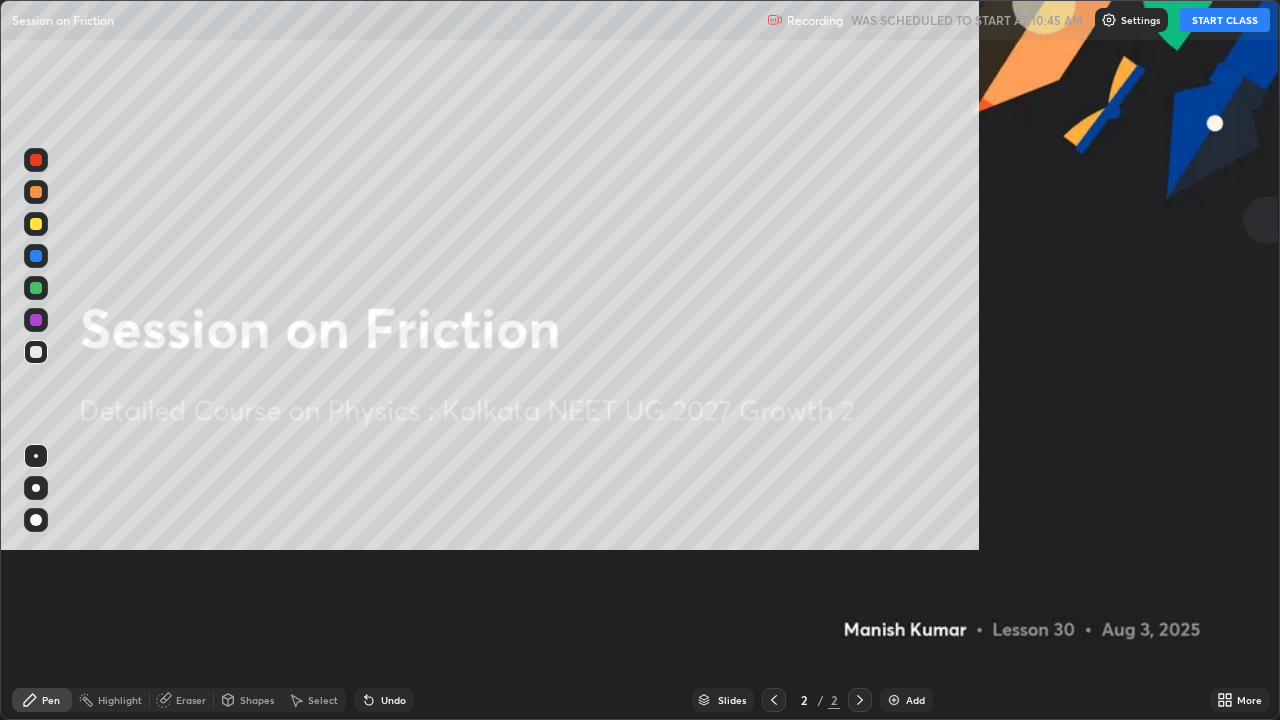 scroll, scrollTop: 99280, scrollLeft: 98720, axis: both 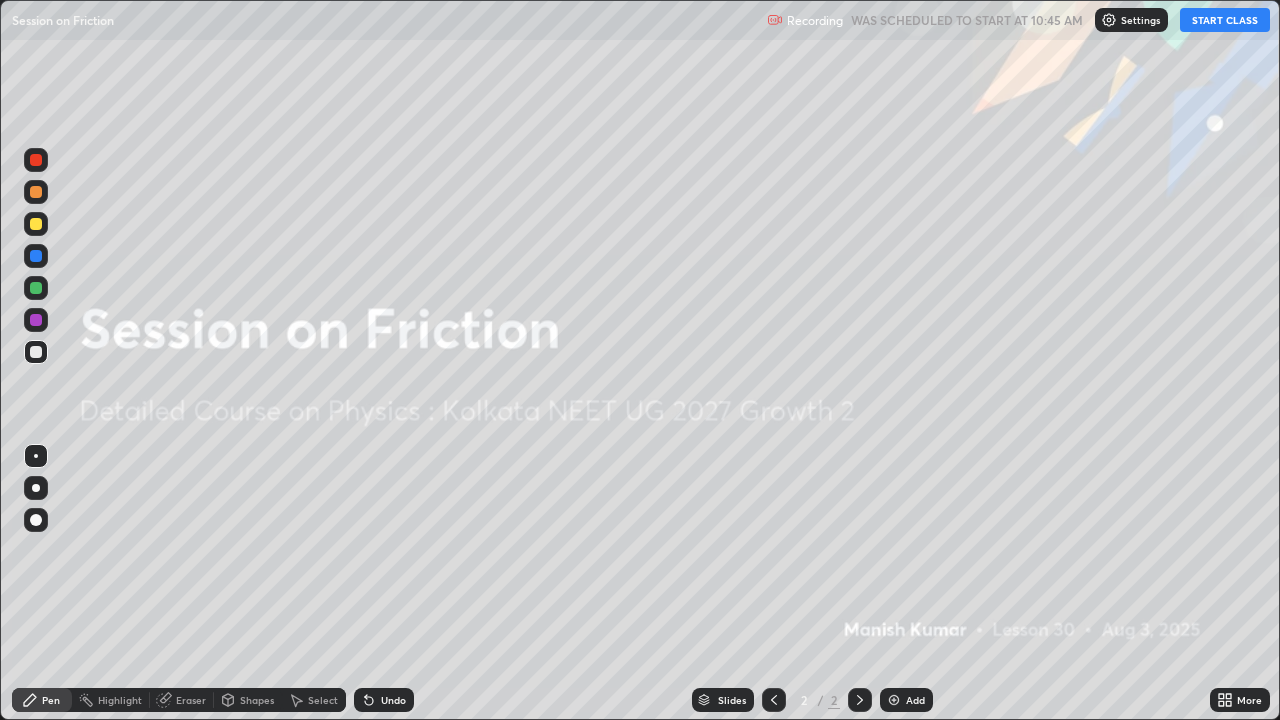 click on "START CLASS" at bounding box center (1225, 20) 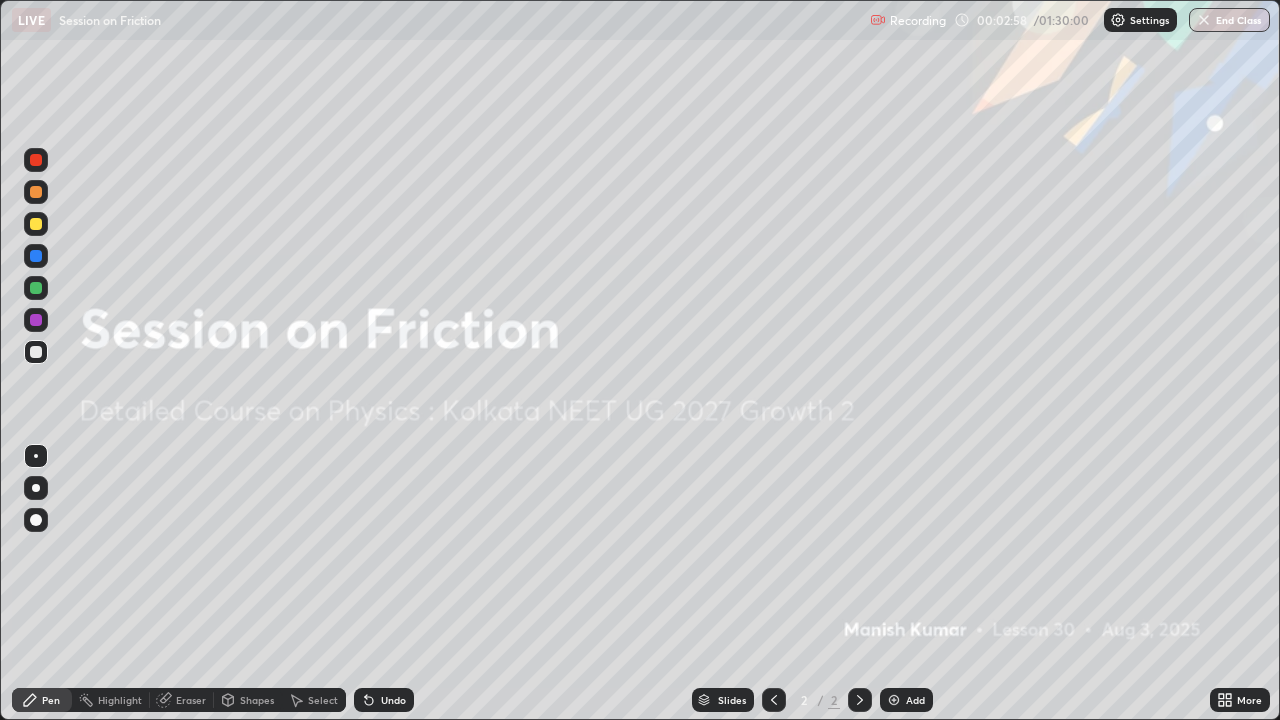 click on "Add" at bounding box center (906, 700) 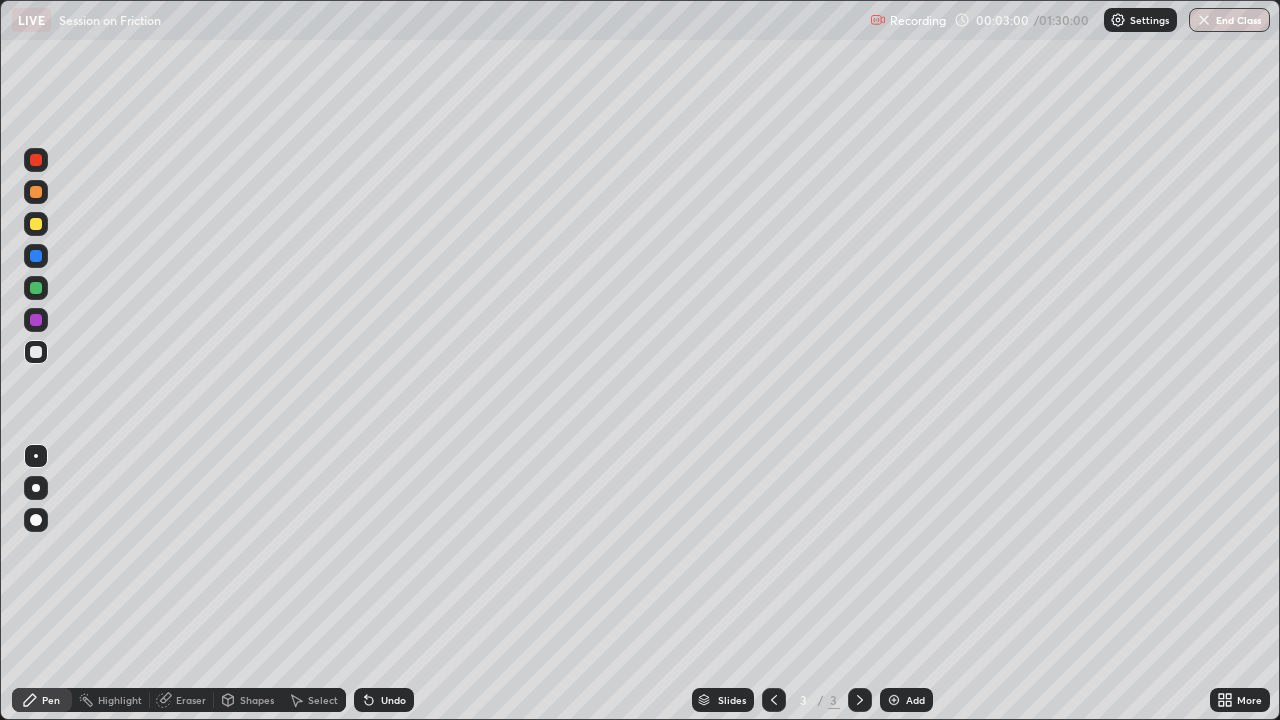 click at bounding box center [36, 192] 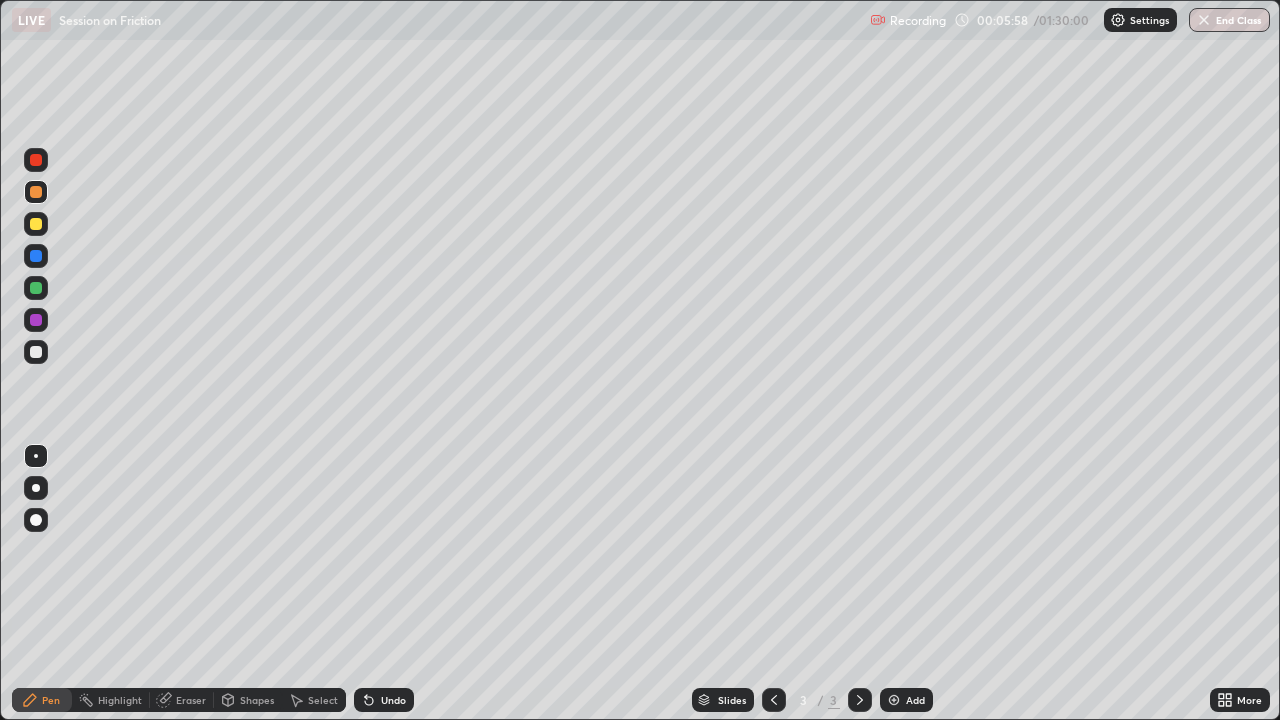 click at bounding box center (36, 320) 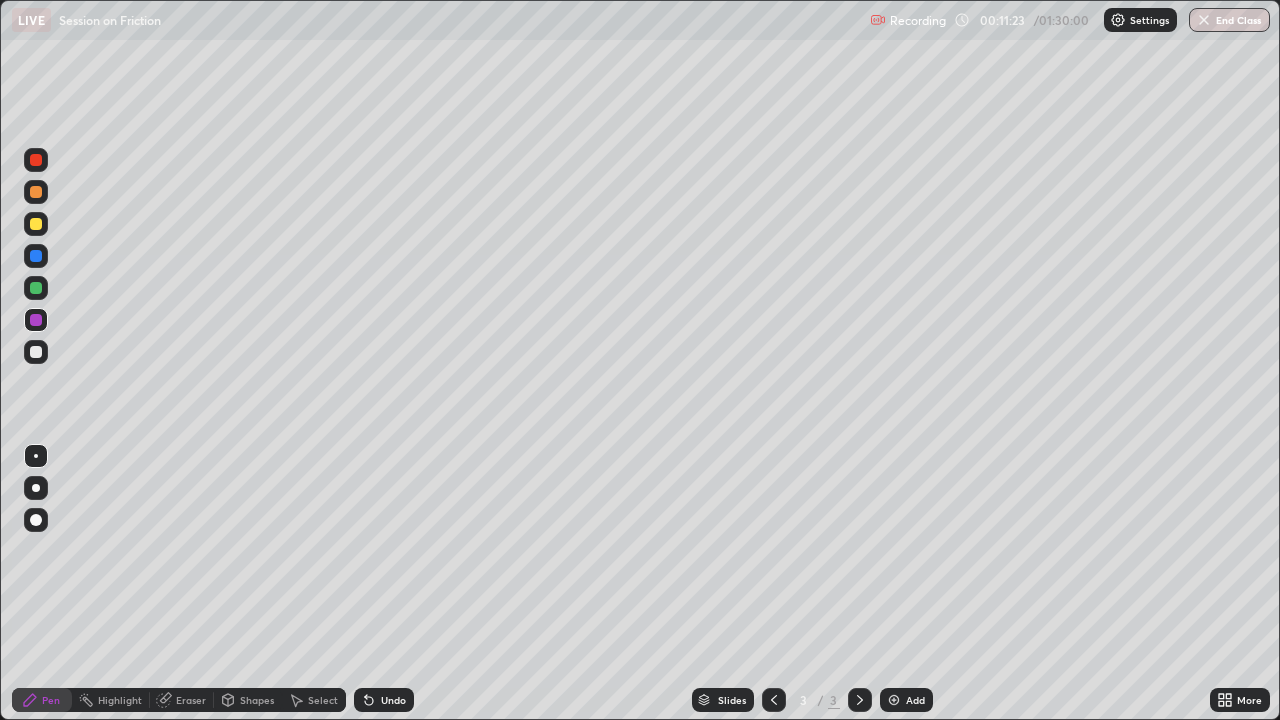 click at bounding box center [36, 352] 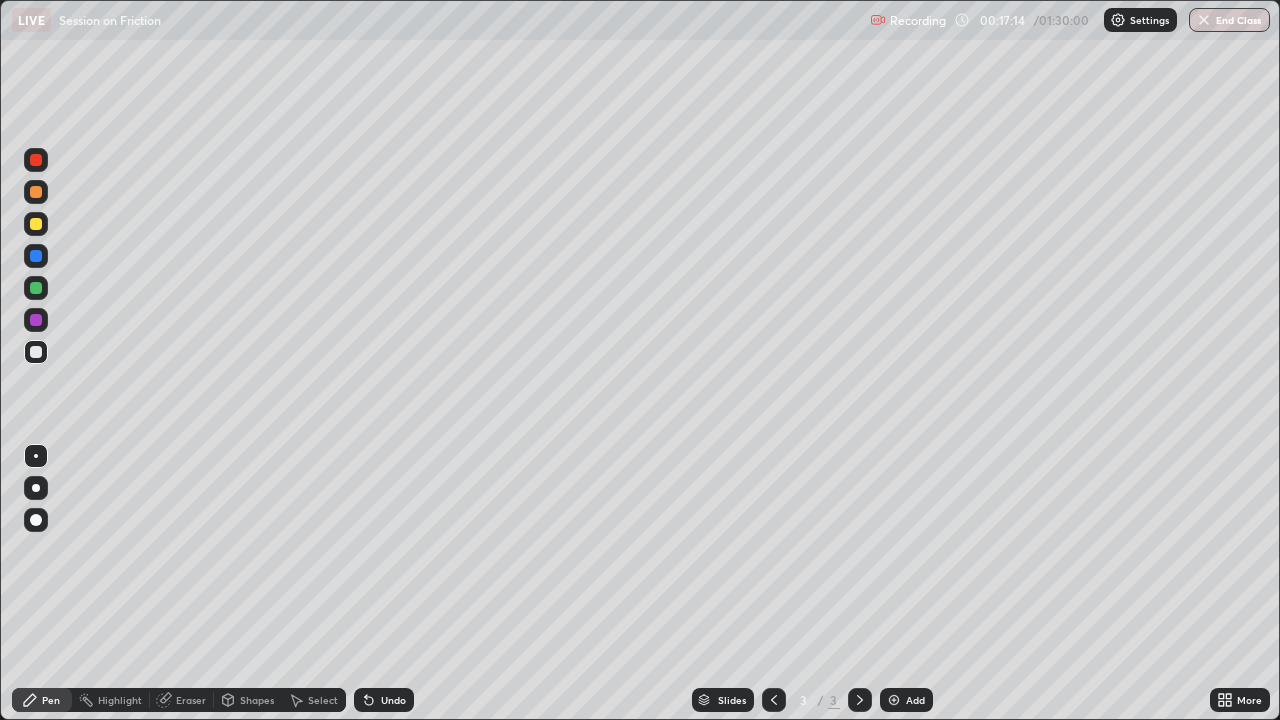 click at bounding box center (894, 700) 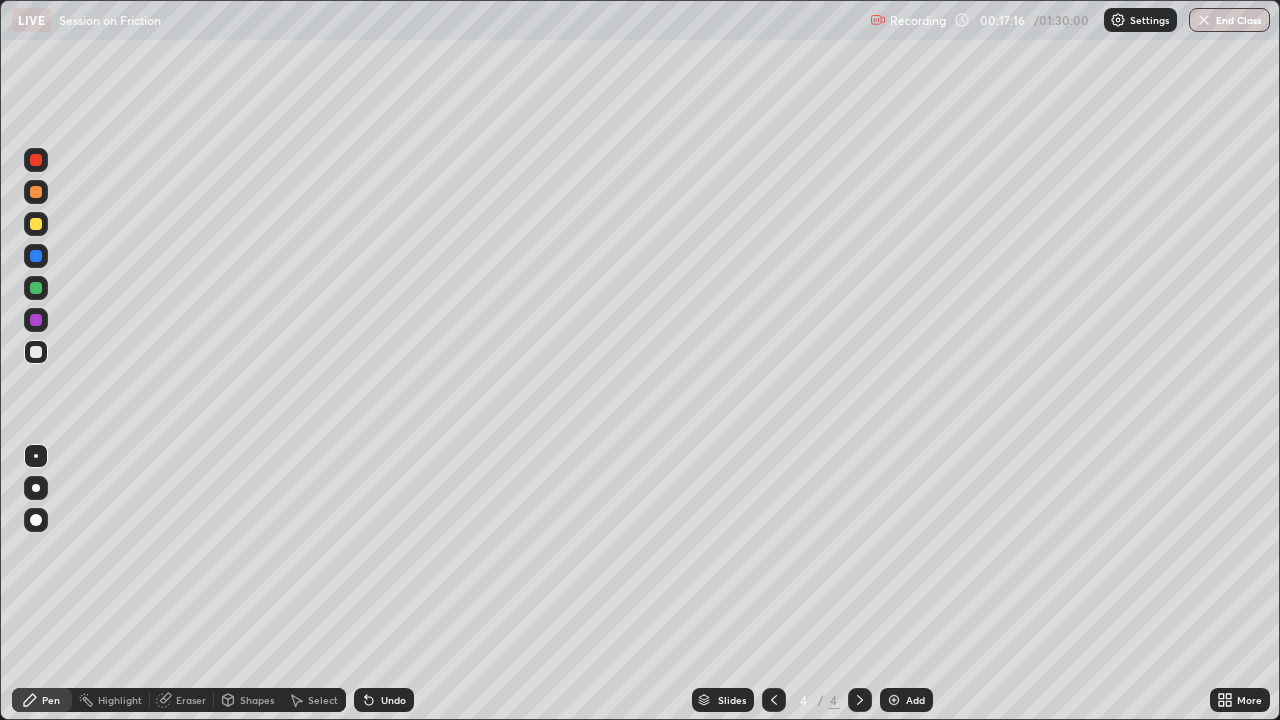 click at bounding box center [36, 192] 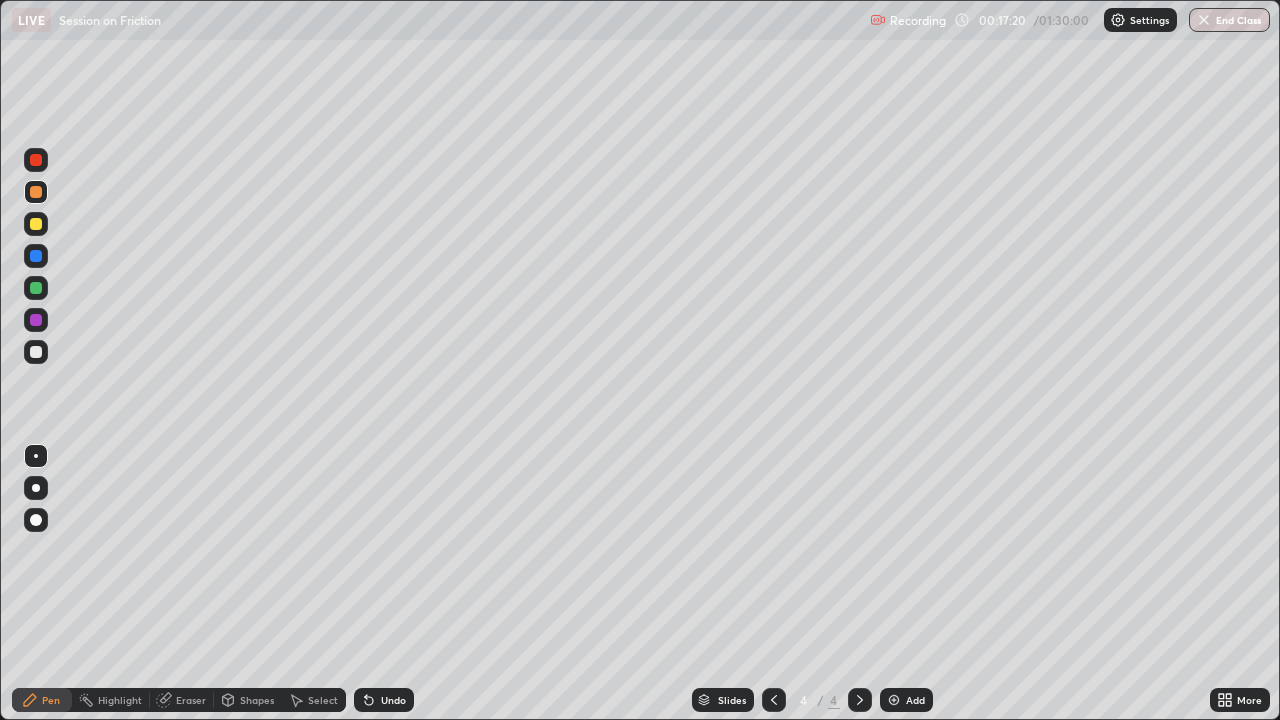 click on "Eraser" at bounding box center (191, 700) 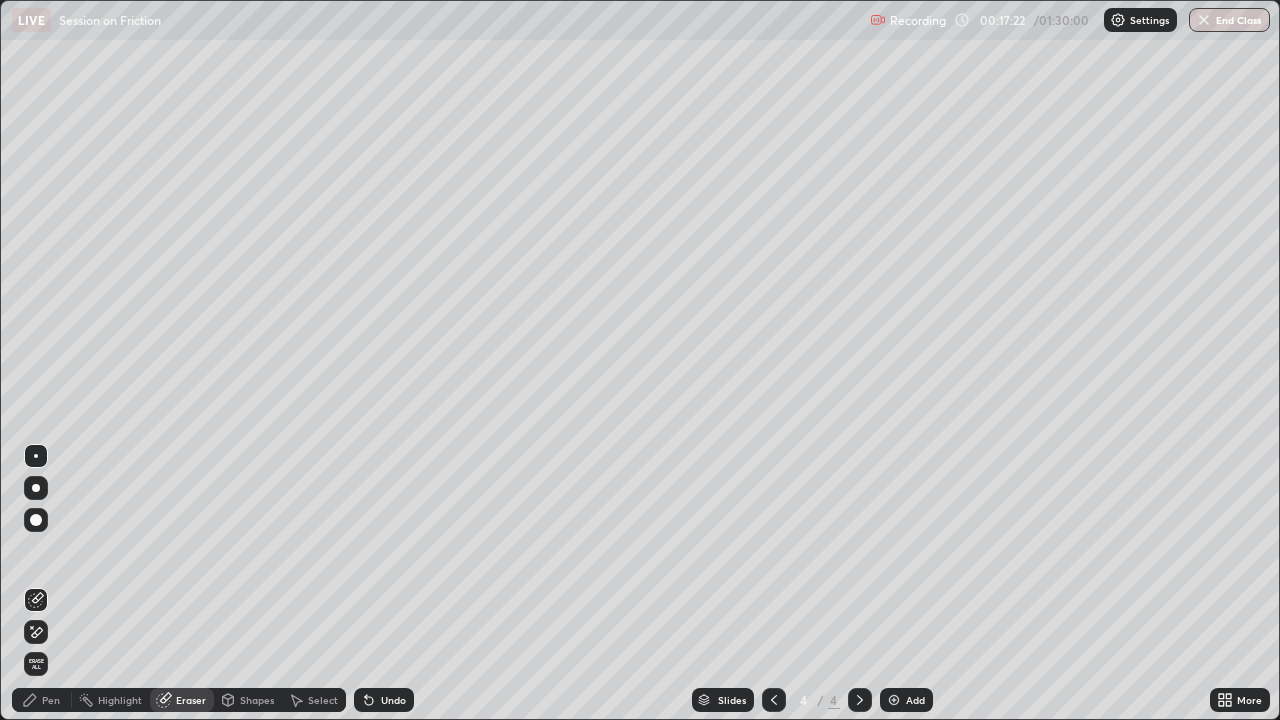 click on "Pen" at bounding box center [51, 700] 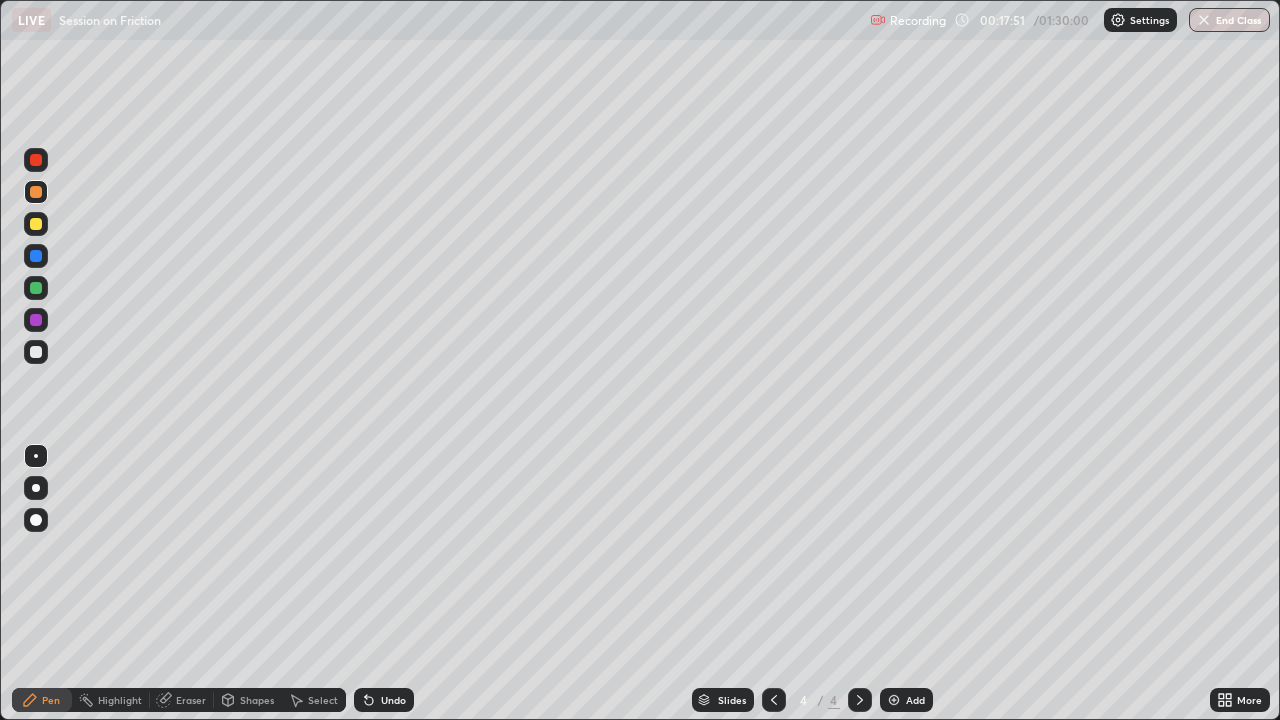 click at bounding box center [36, 288] 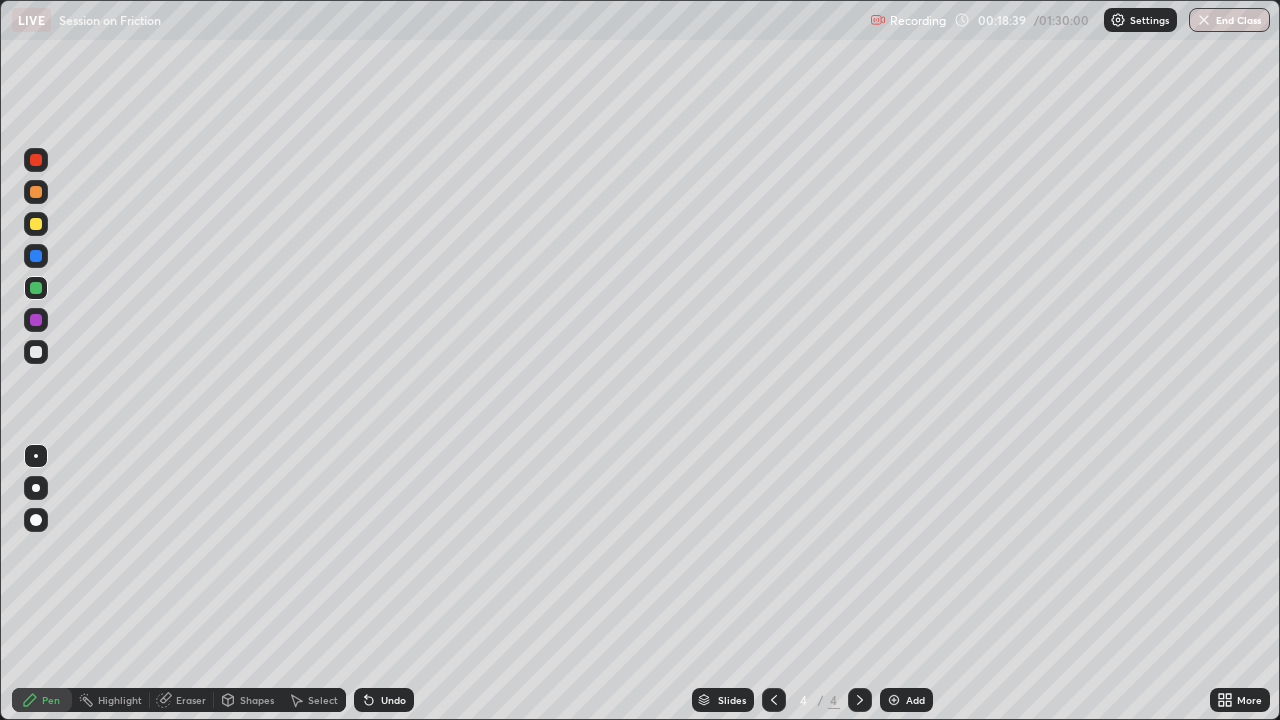click at bounding box center [36, 192] 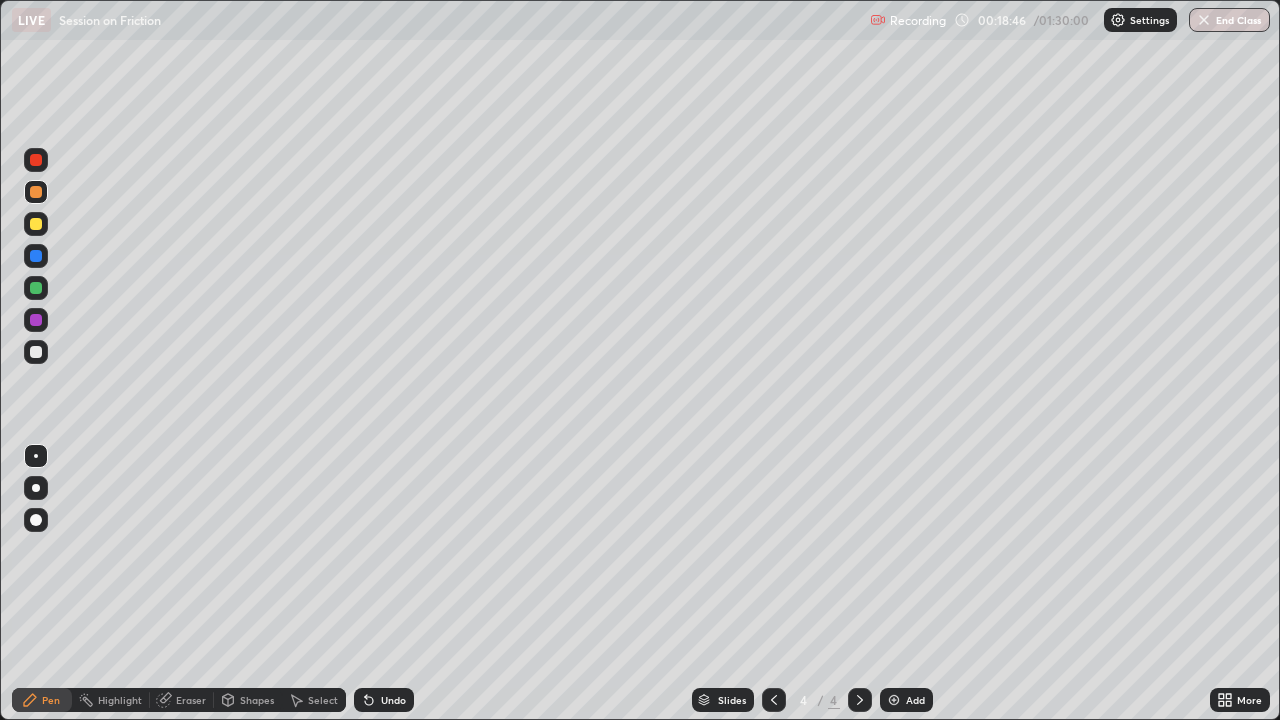 click at bounding box center [36, 288] 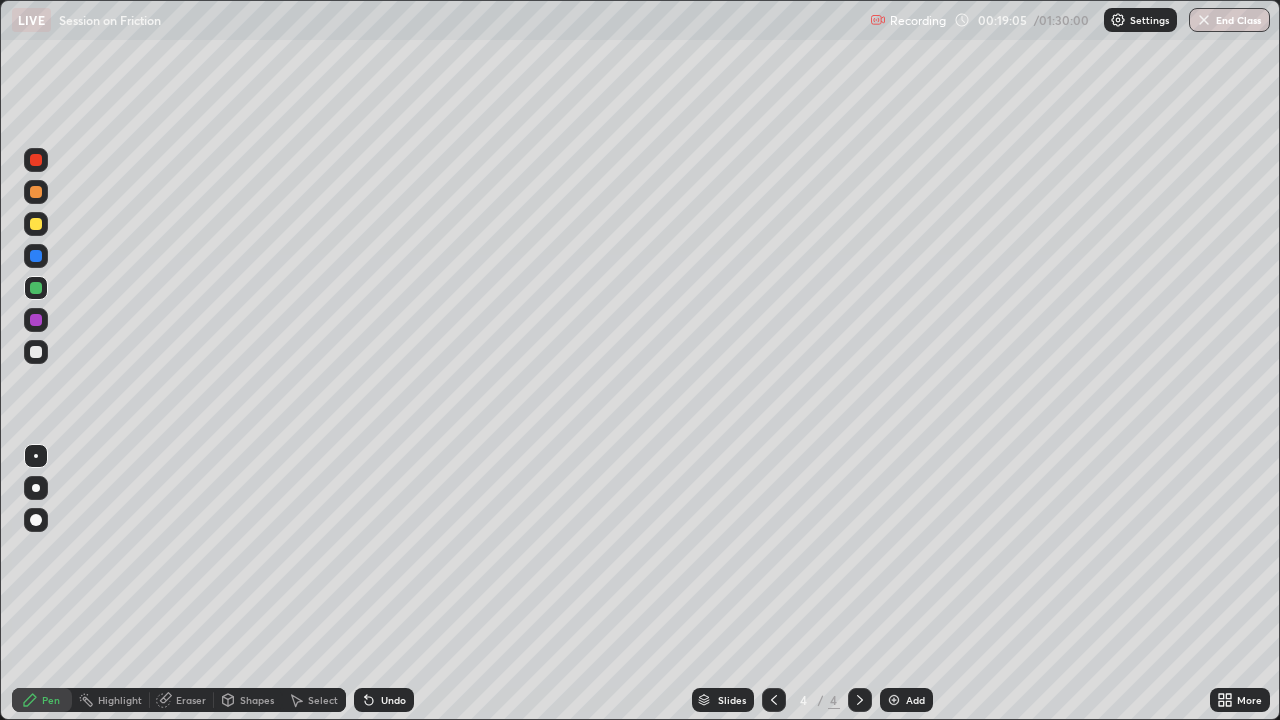 click at bounding box center (36, 224) 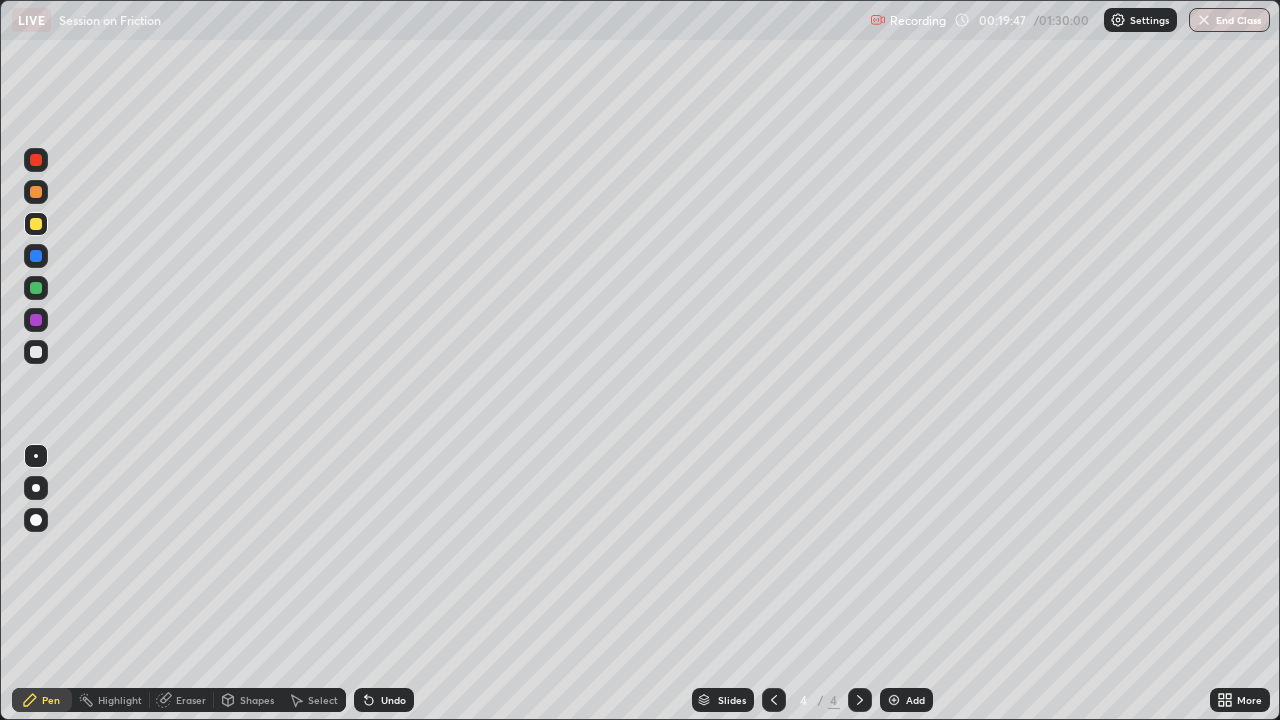 click at bounding box center [36, 224] 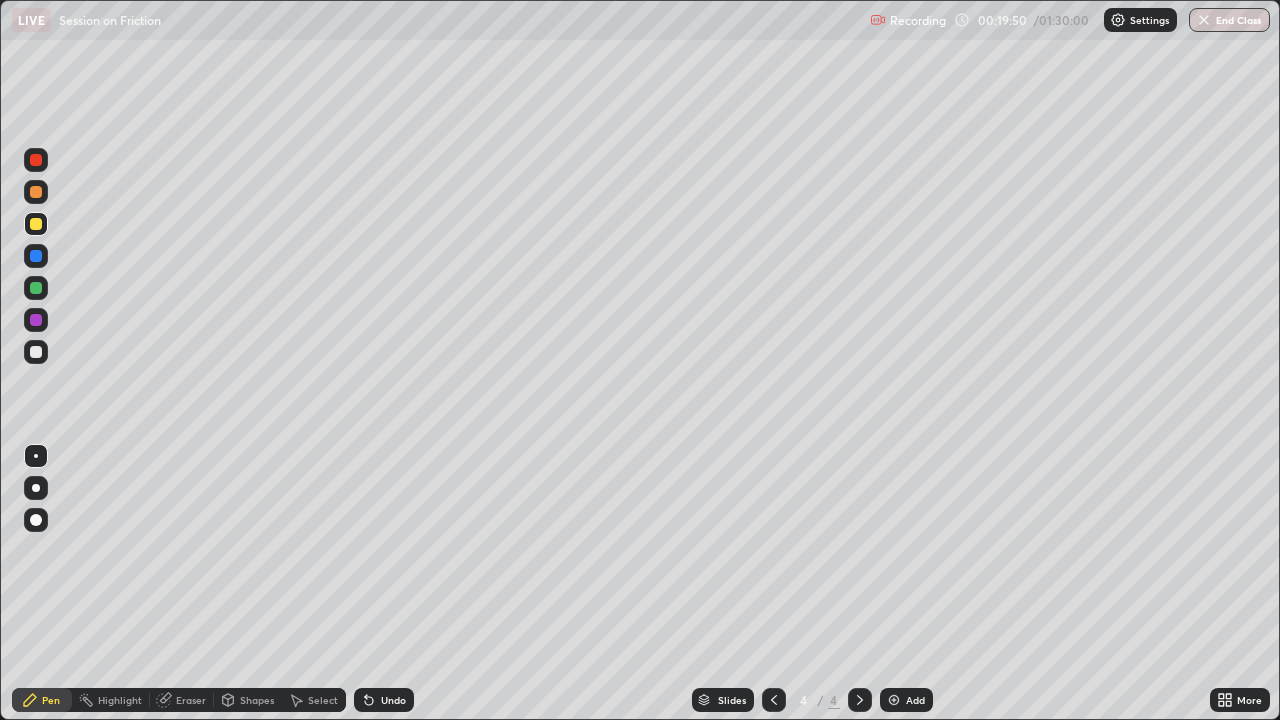 click at bounding box center (36, 288) 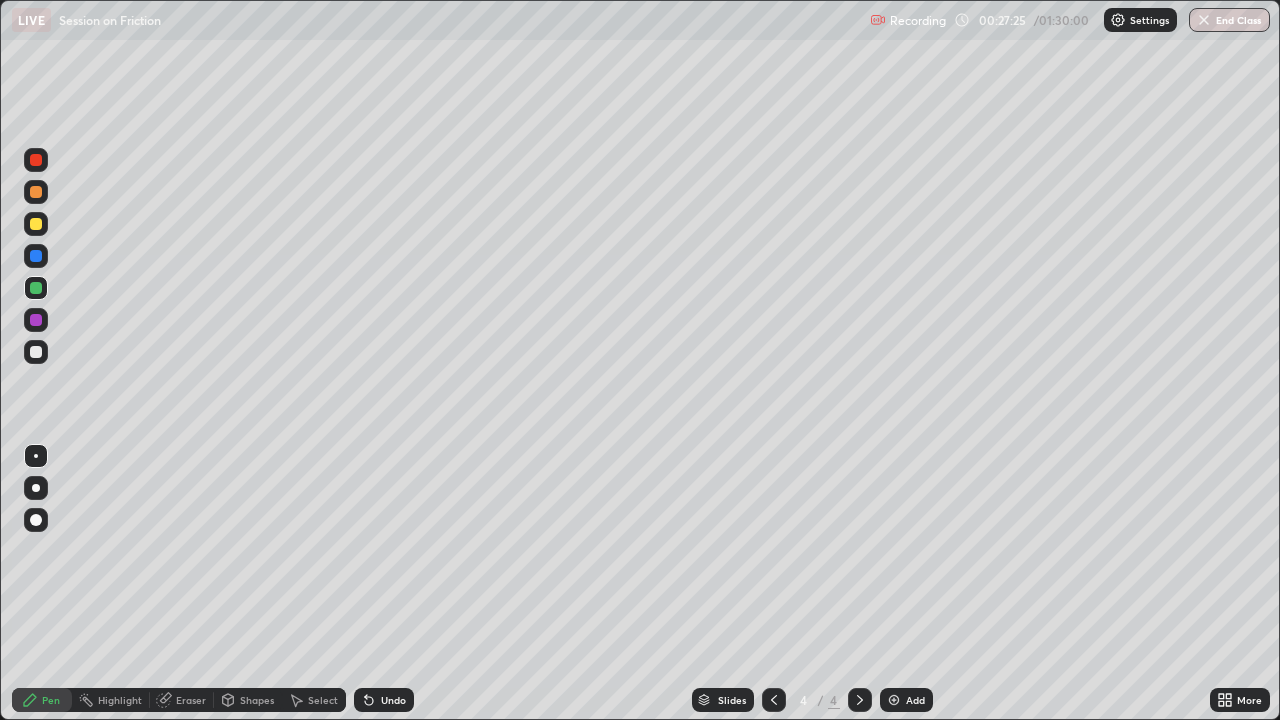 click at bounding box center (894, 700) 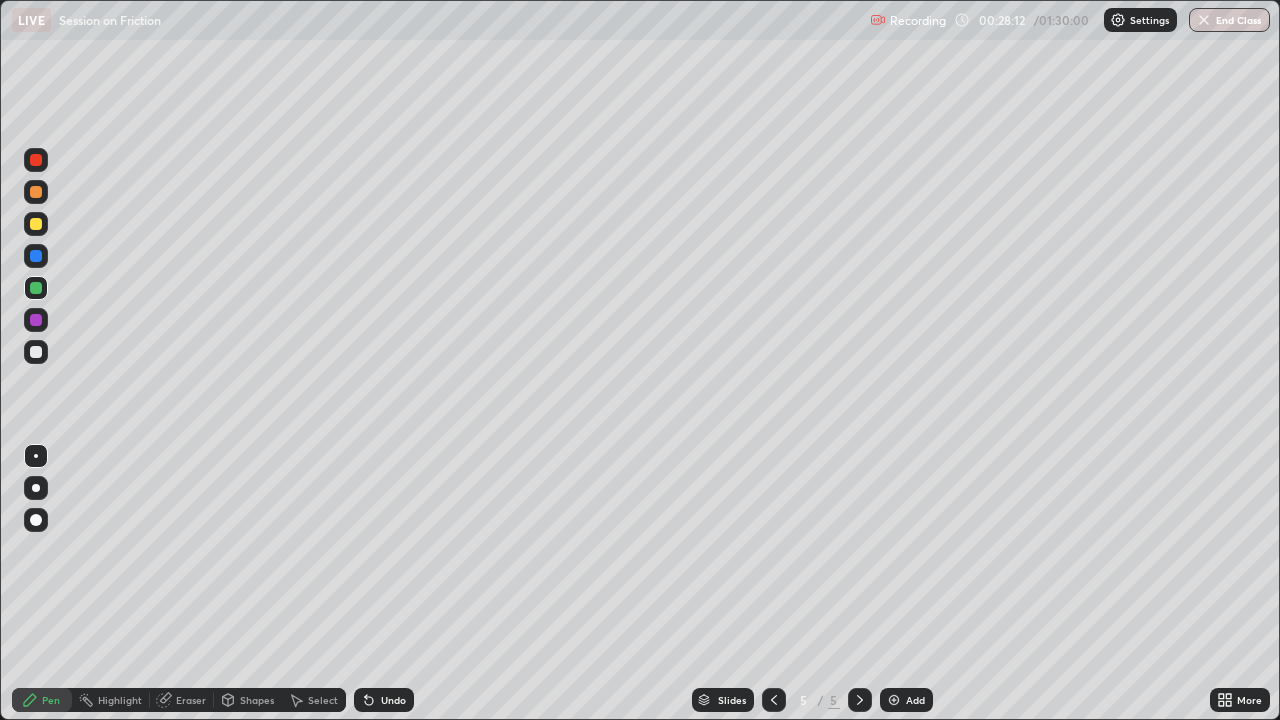 click 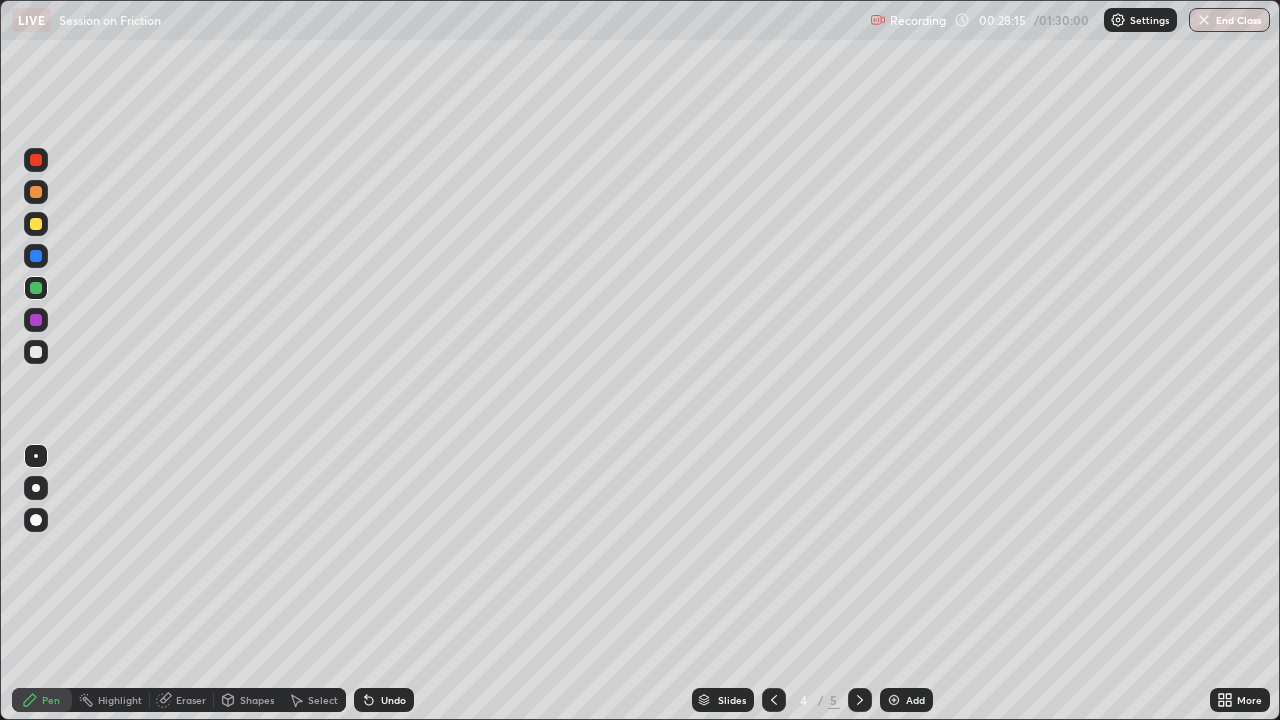 click 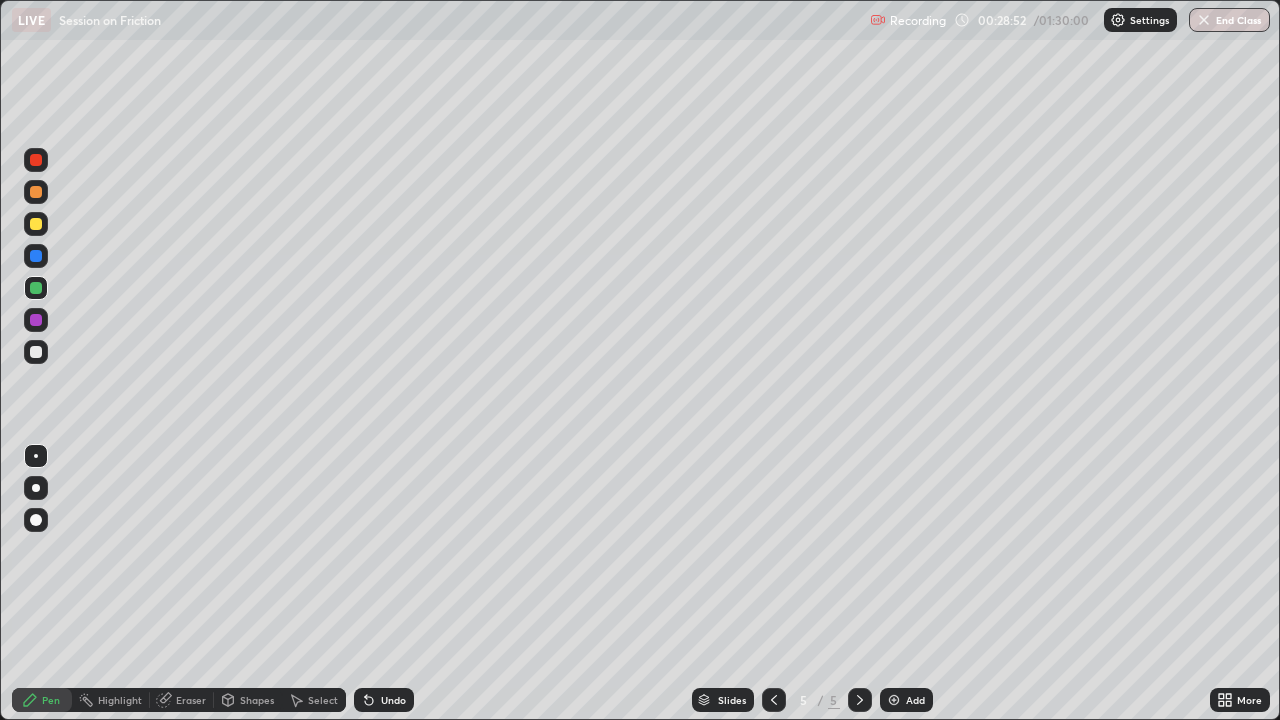 click at bounding box center (894, 700) 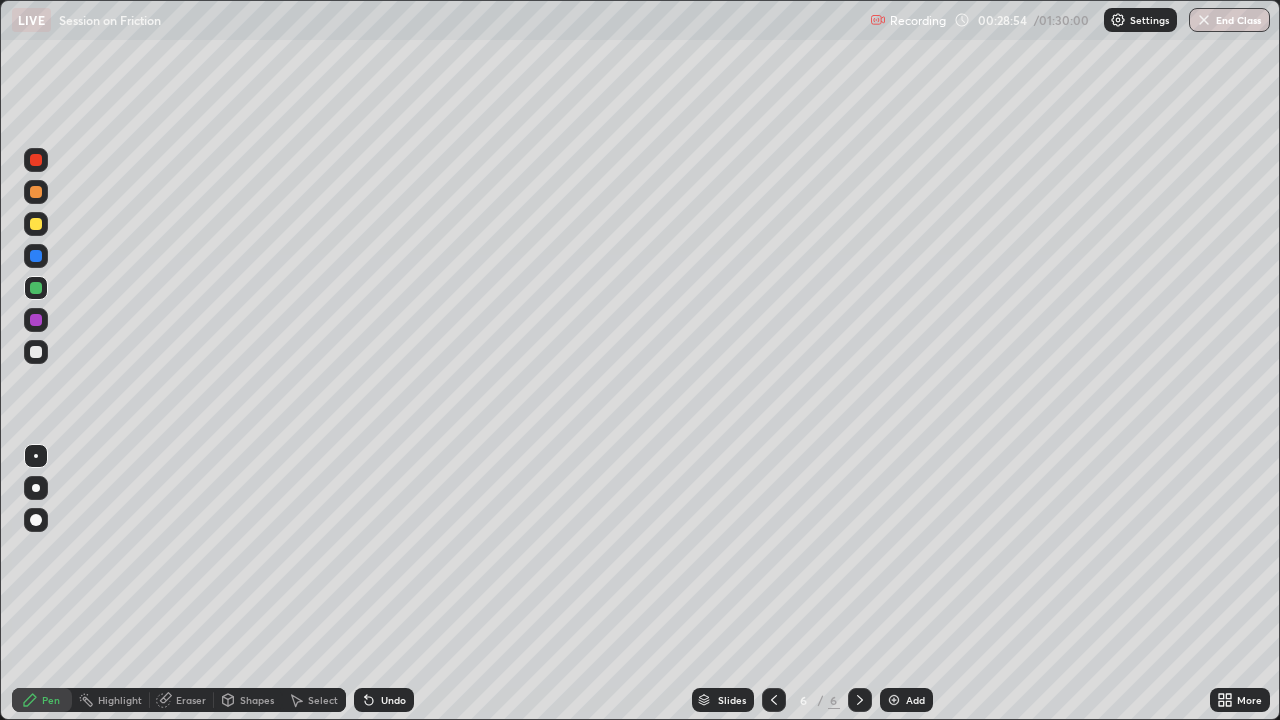 click at bounding box center (36, 192) 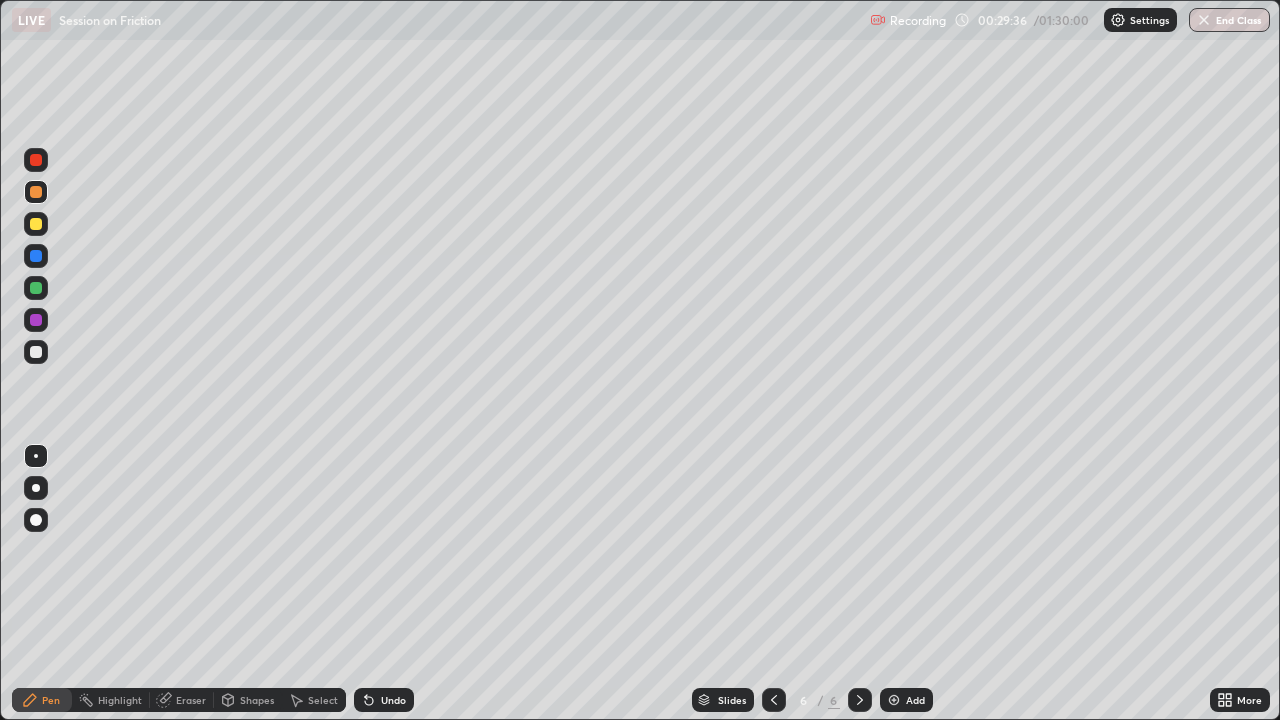 click at bounding box center (36, 352) 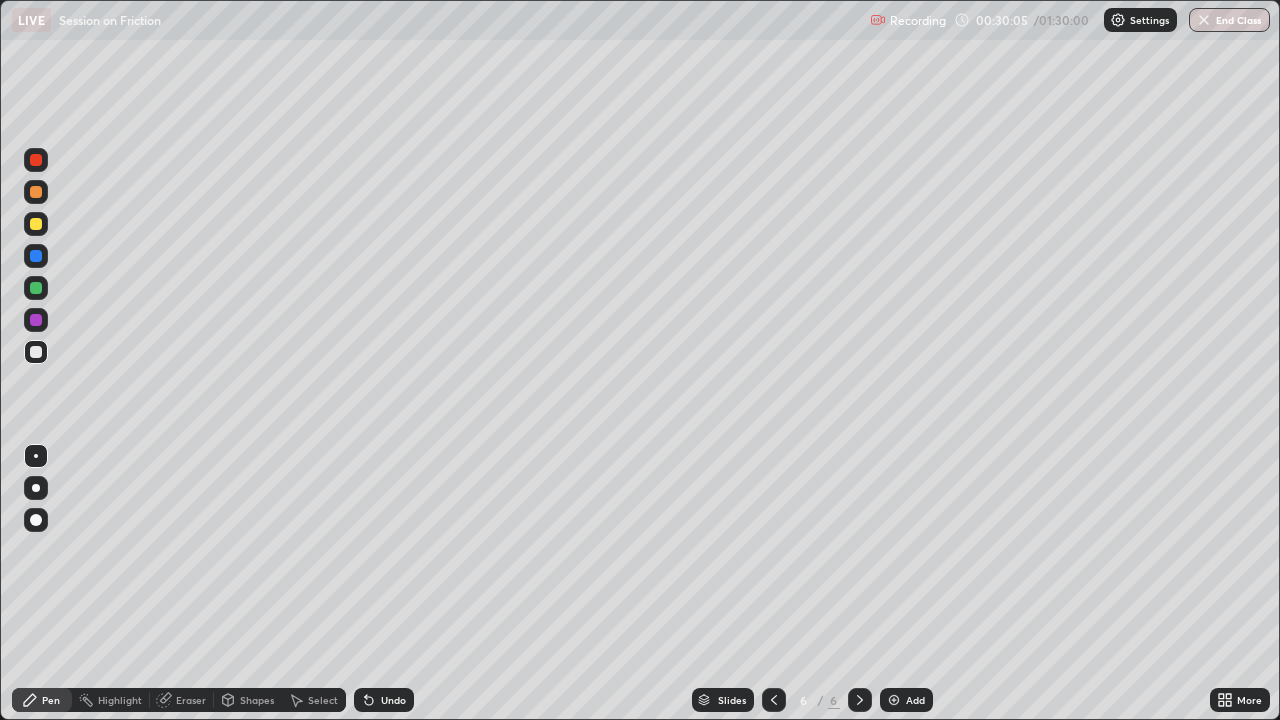 click at bounding box center (36, 288) 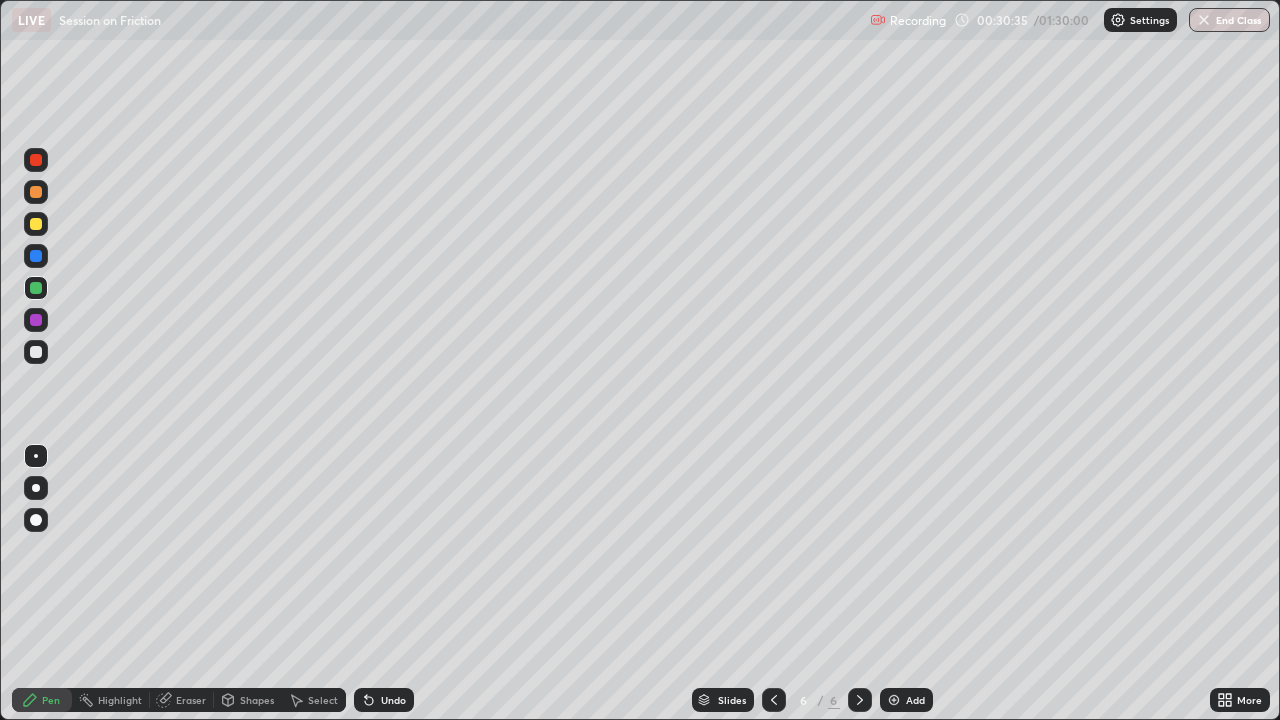 click at bounding box center (36, 320) 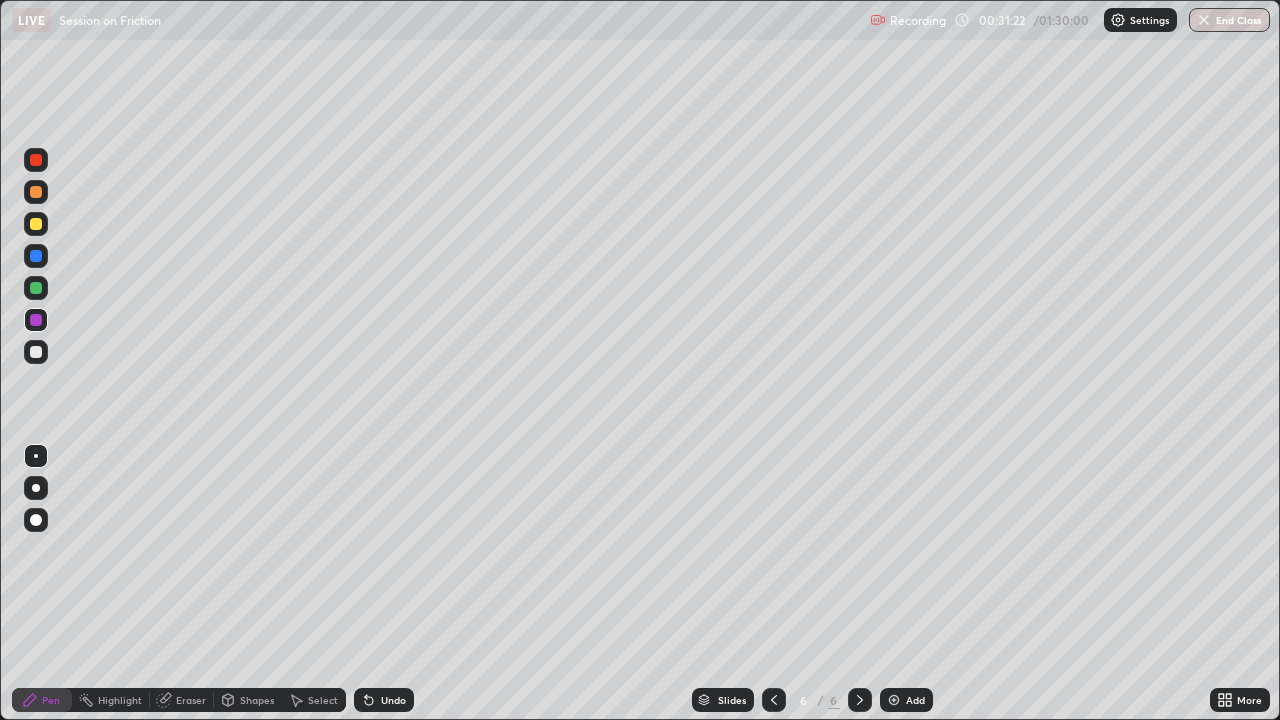click at bounding box center [36, 160] 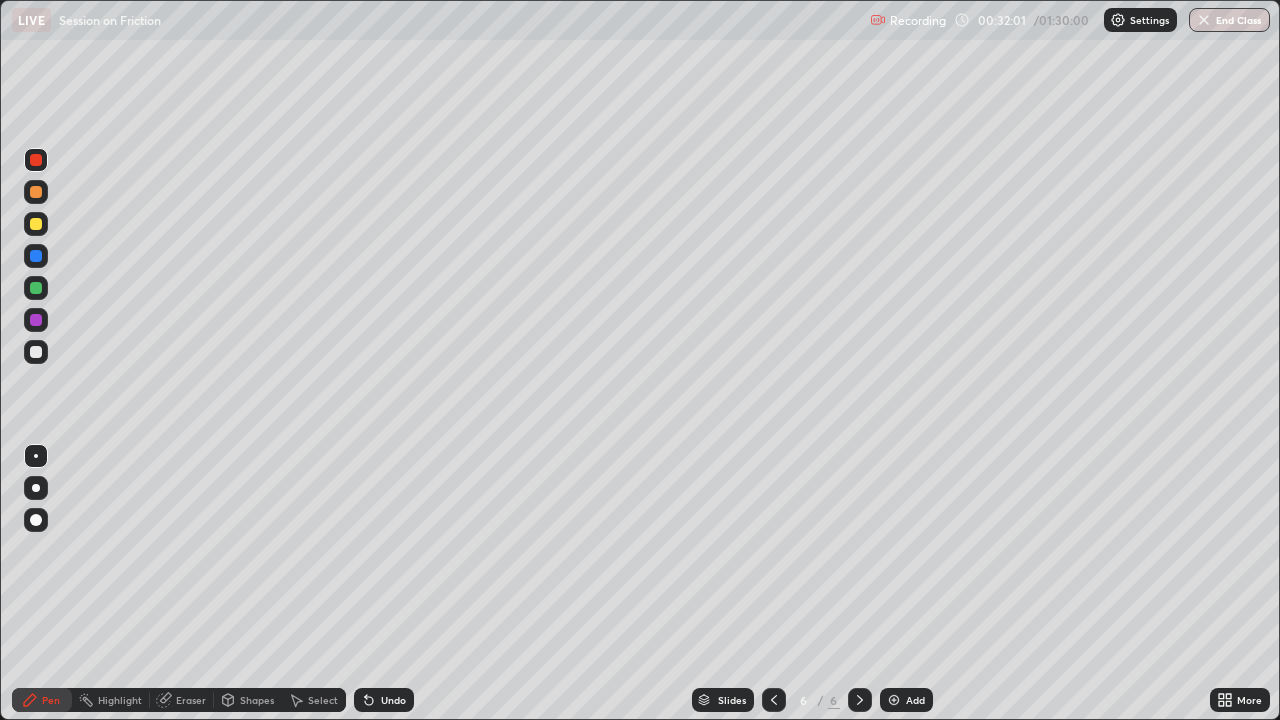 click at bounding box center [36, 488] 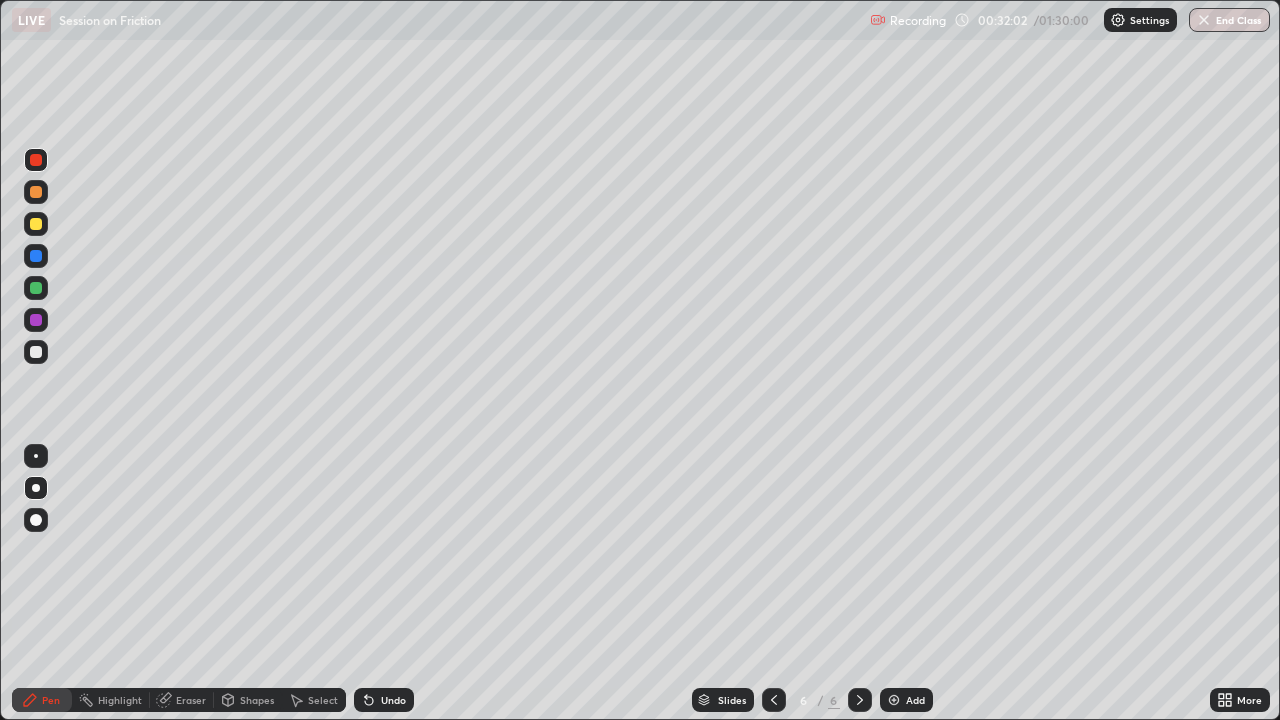 click at bounding box center [36, 192] 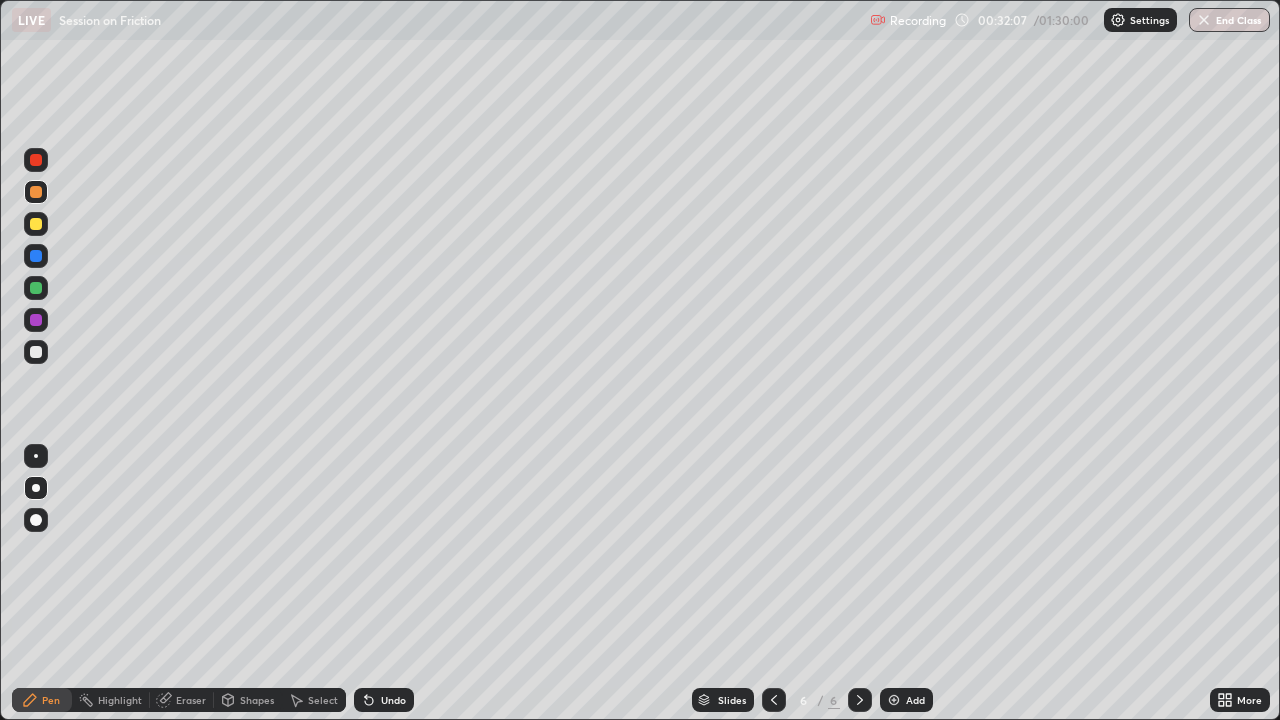 click on "Eraser" at bounding box center [182, 700] 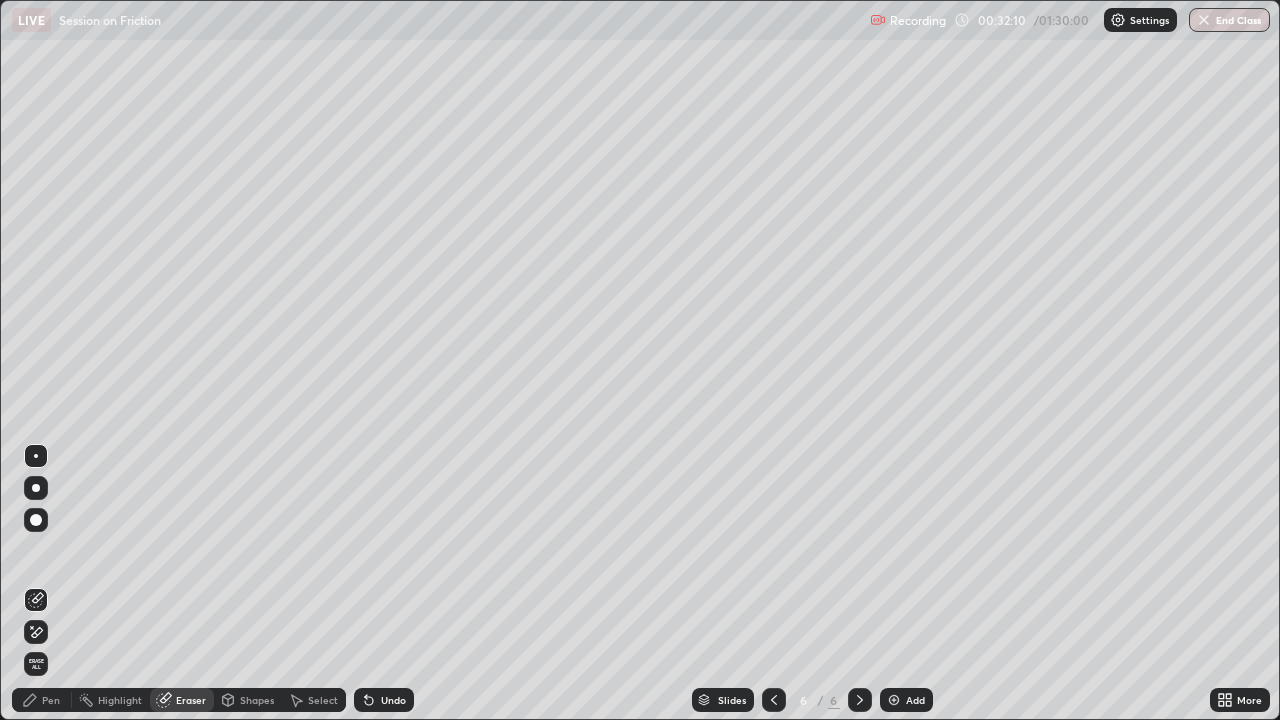 click on "Pen" at bounding box center [51, 700] 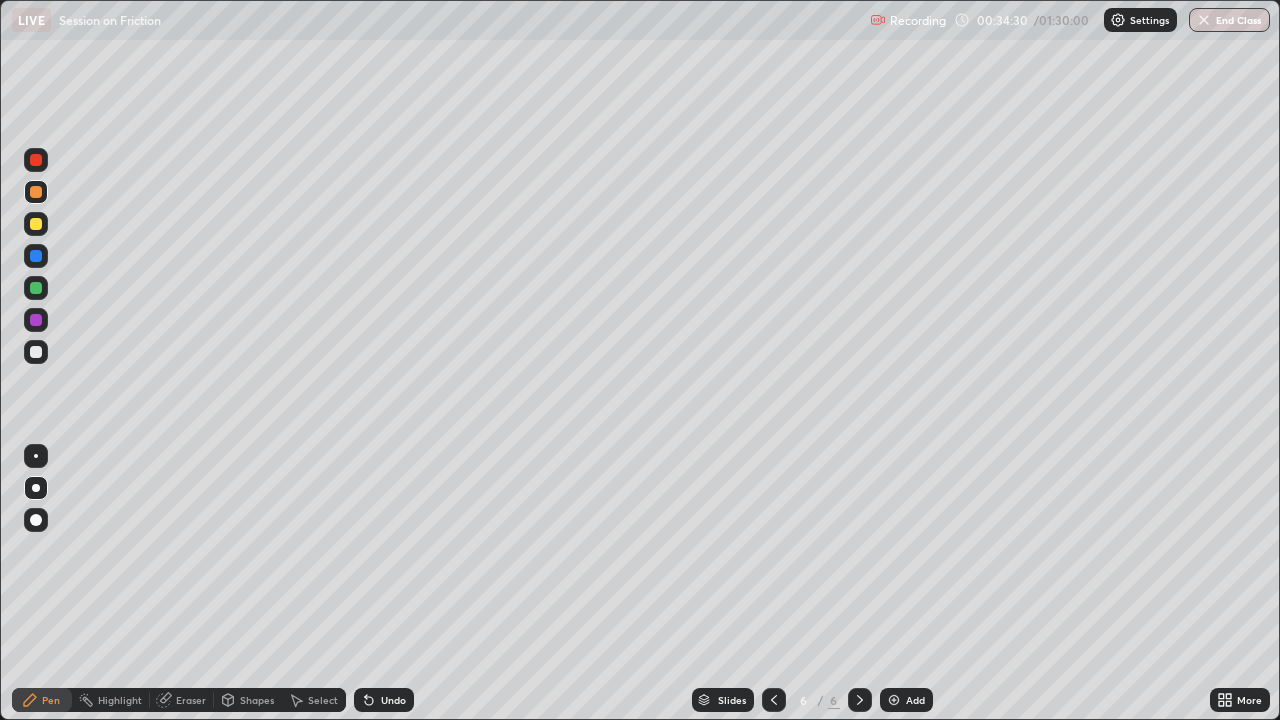click on "Add" at bounding box center [906, 700] 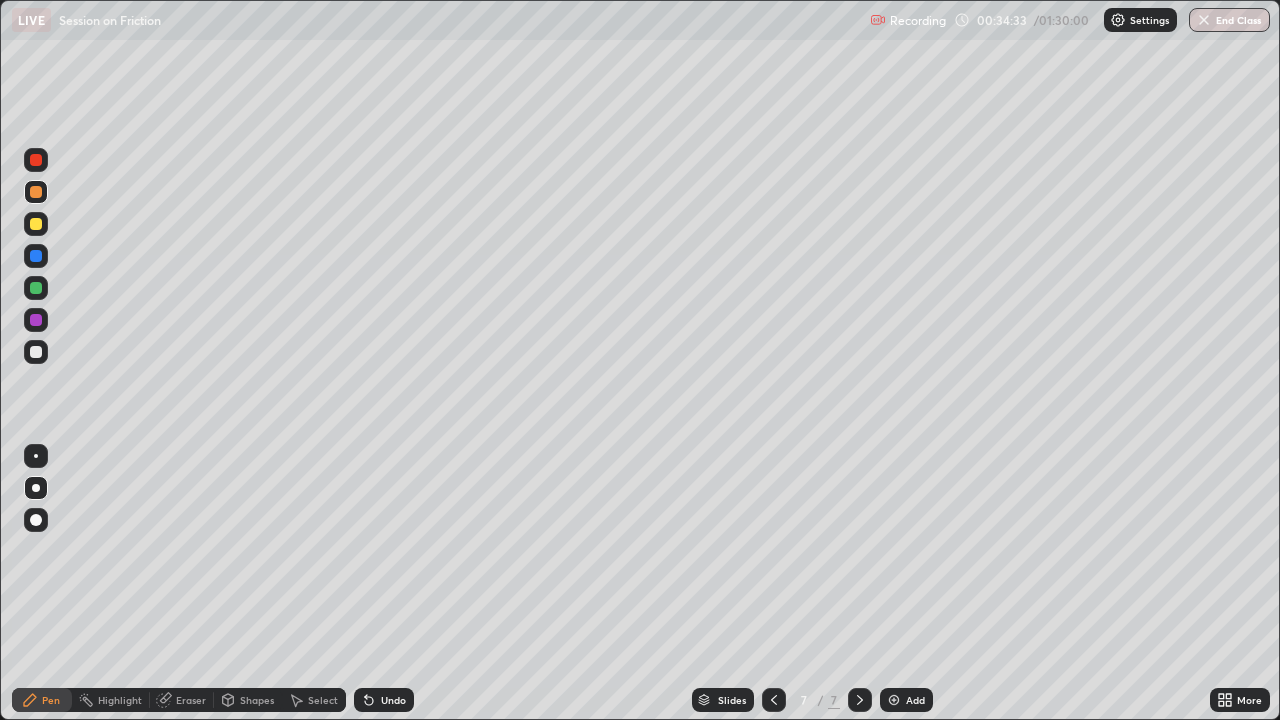 click 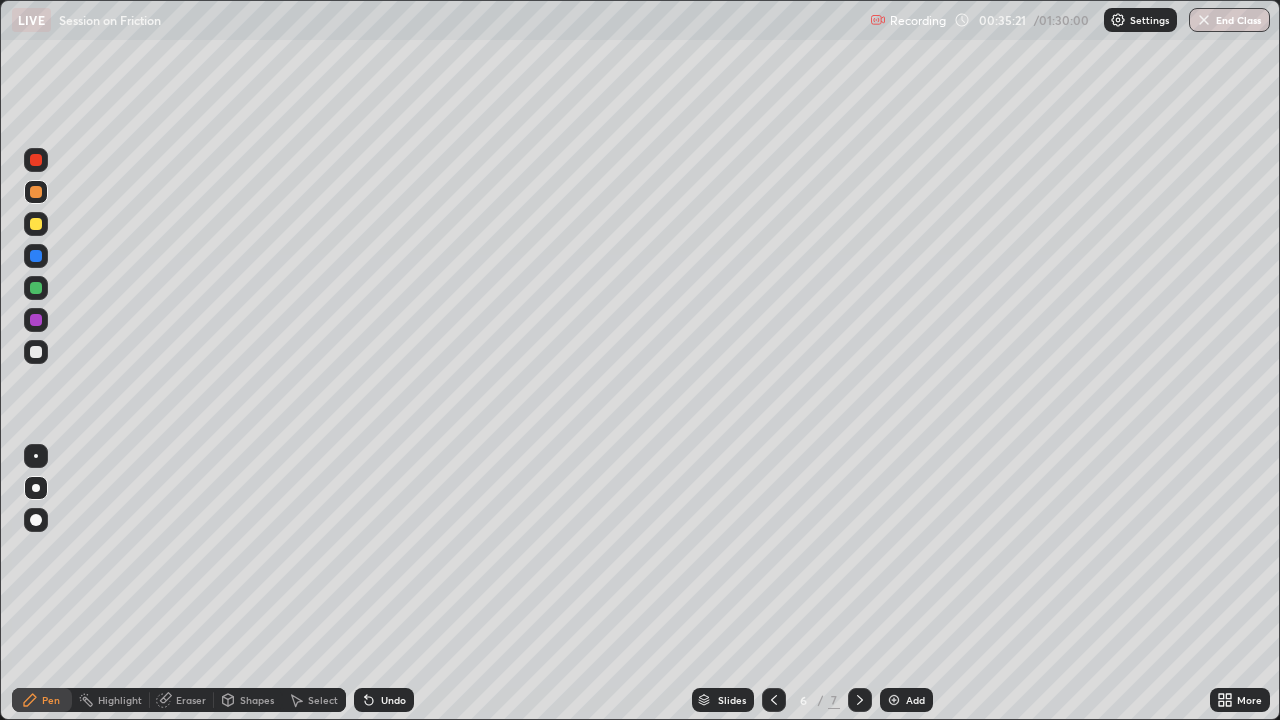 click at bounding box center (894, 700) 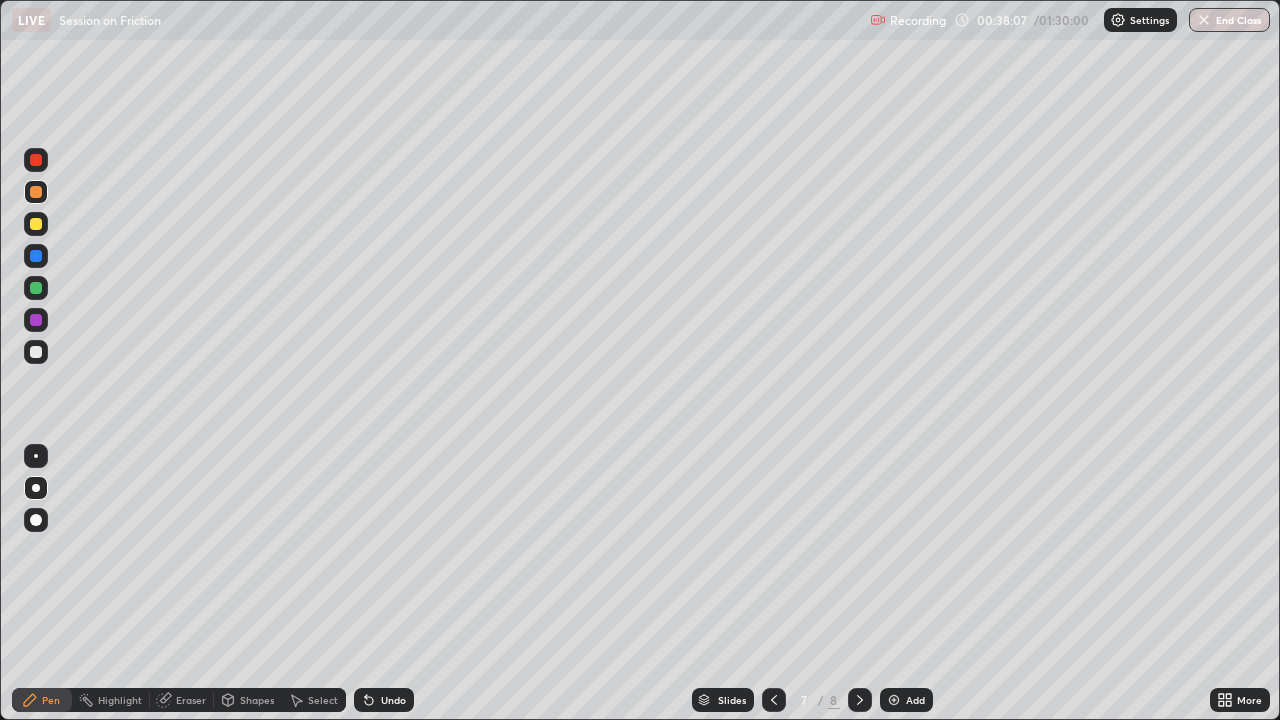 click on "Slides 7 / 8 Add" at bounding box center [812, 700] 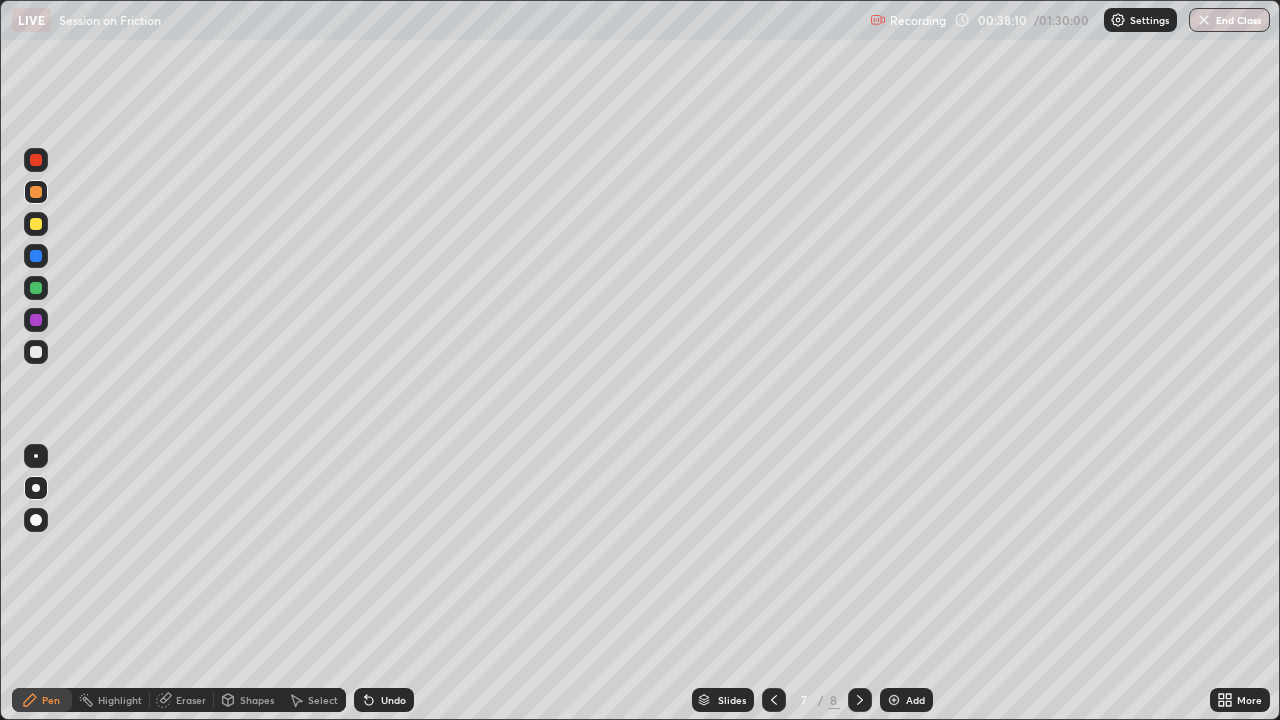 click at bounding box center (894, 700) 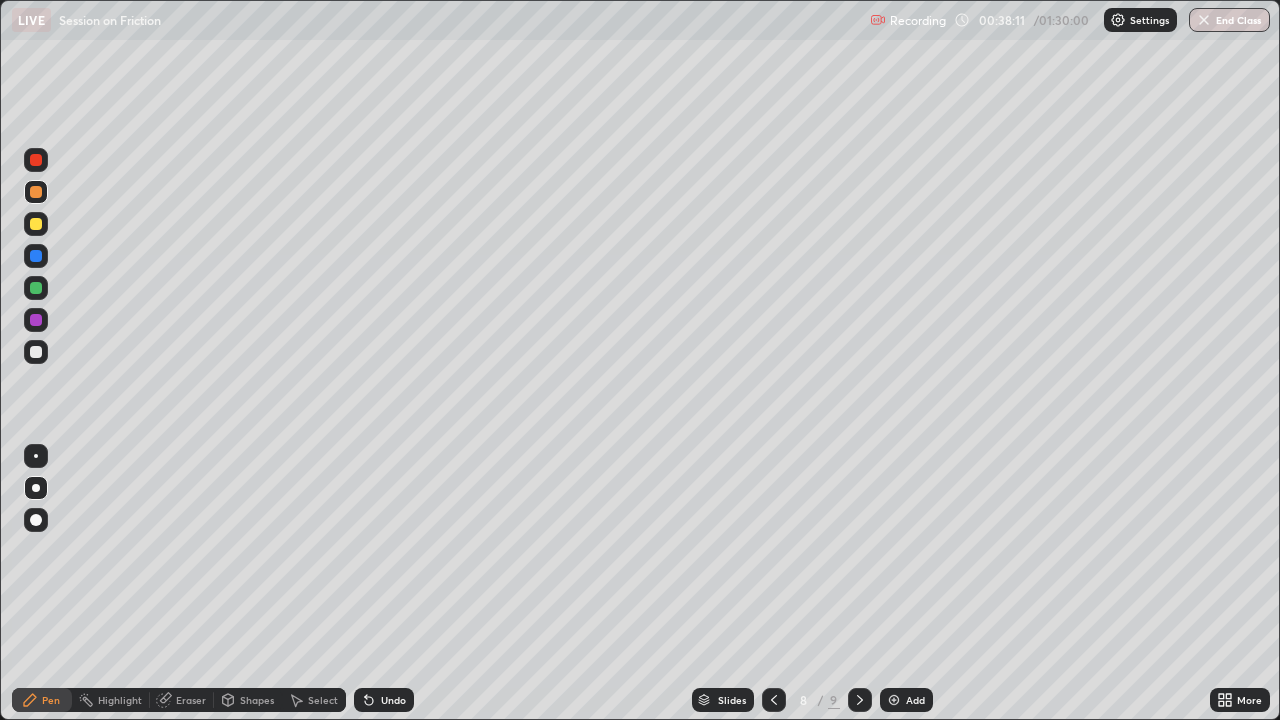 click at bounding box center (36, 256) 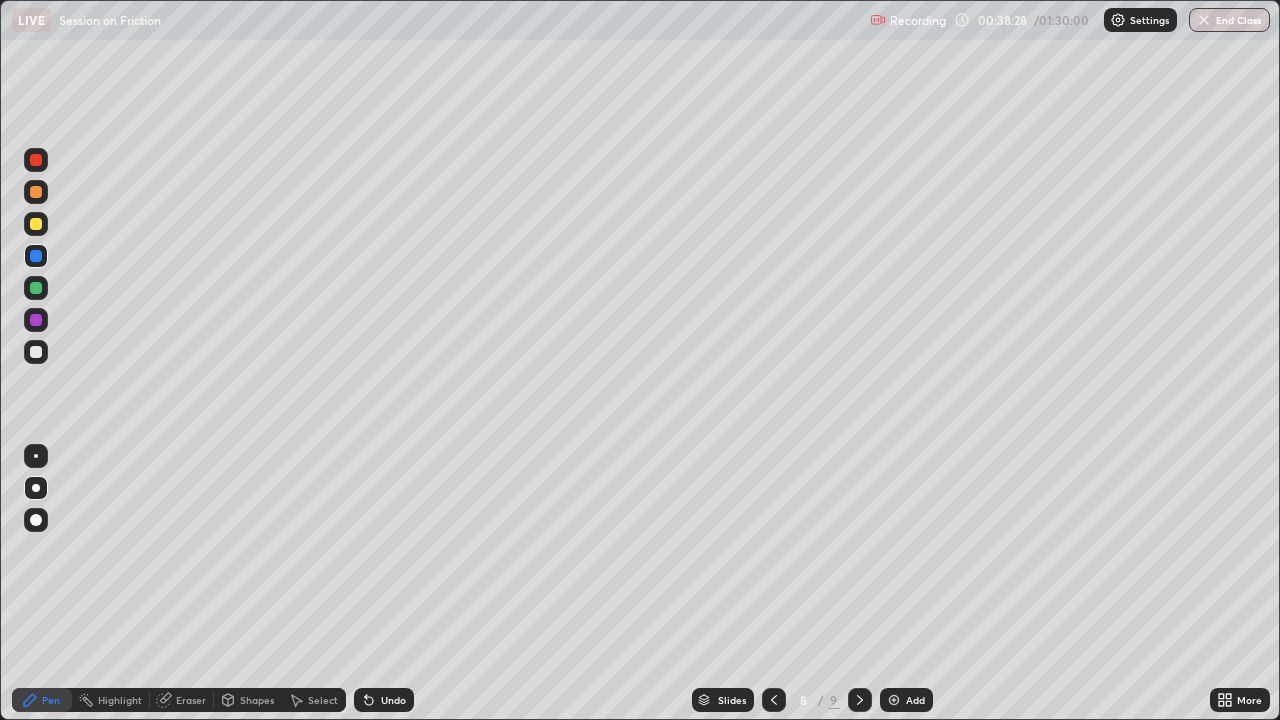 click at bounding box center [36, 224] 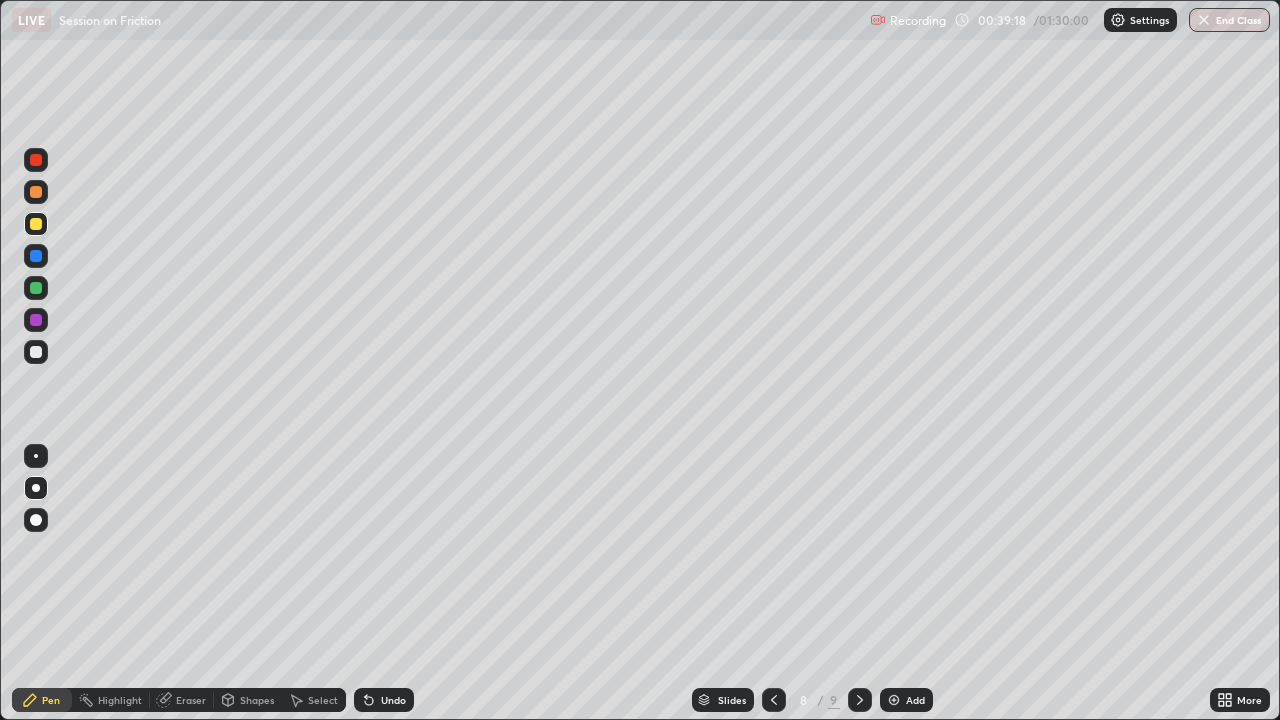 click at bounding box center [36, 320] 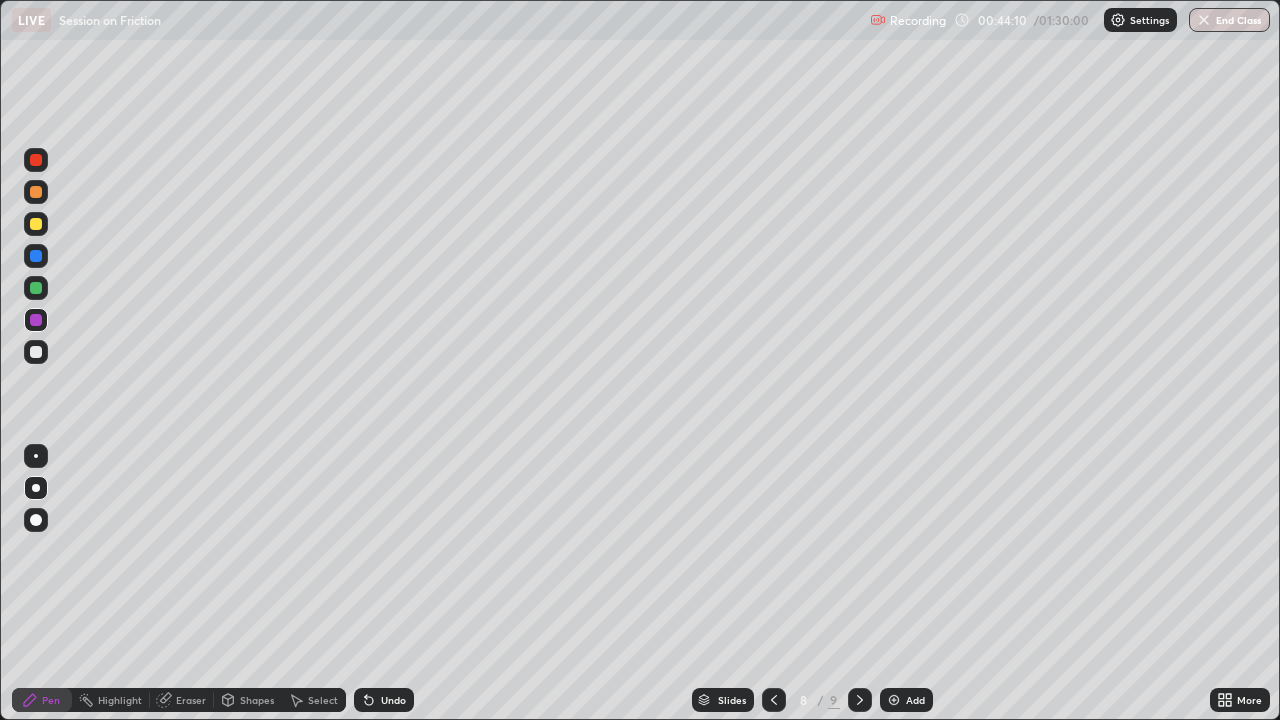 click at bounding box center [894, 700] 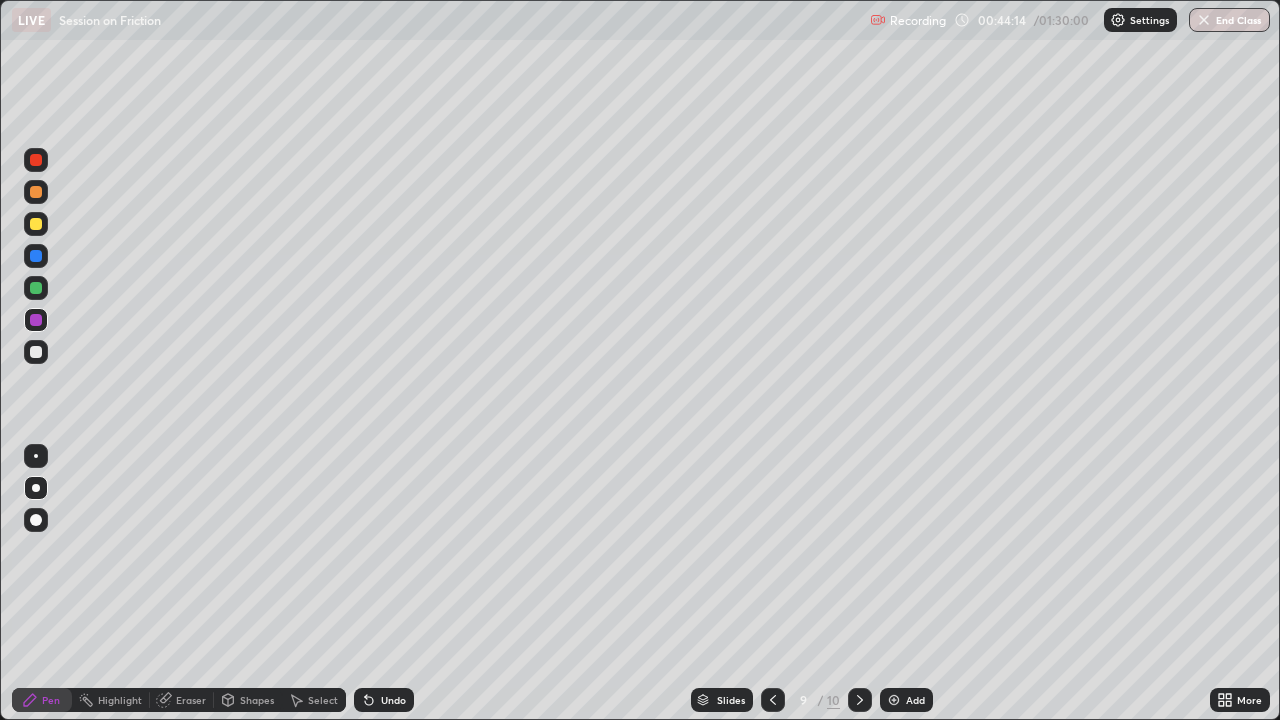 click at bounding box center (36, 352) 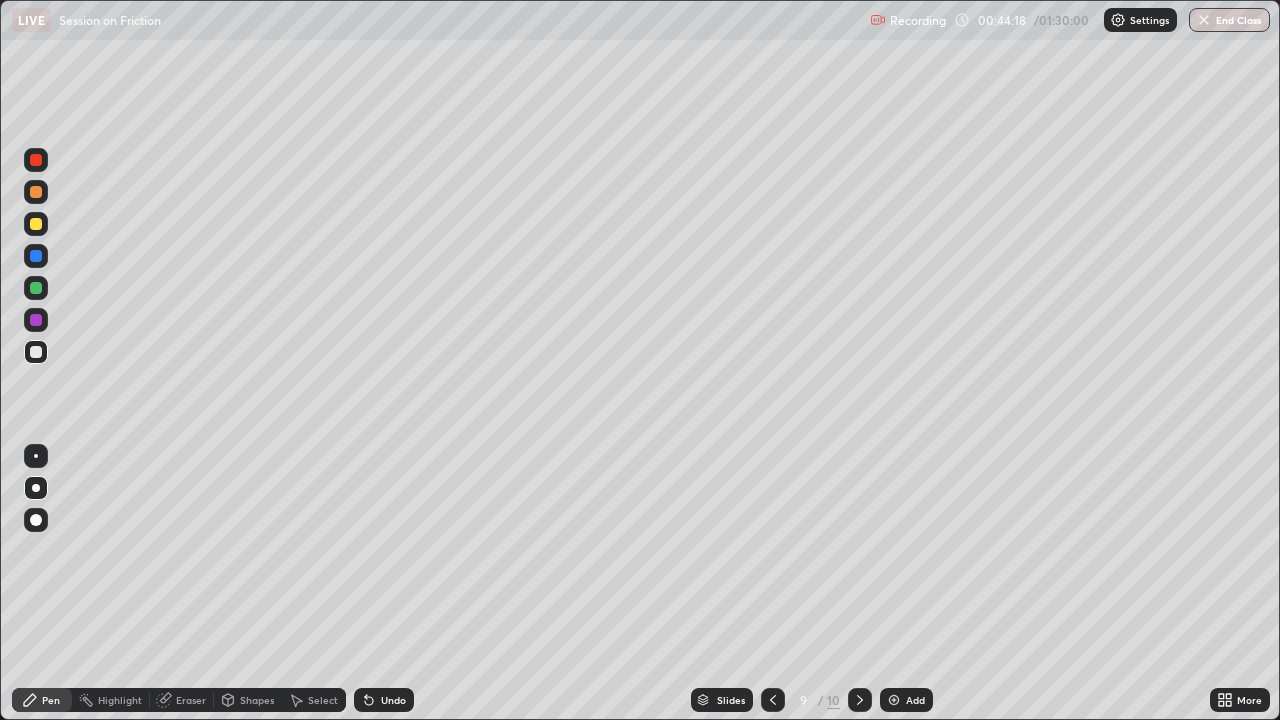 click at bounding box center [36, 256] 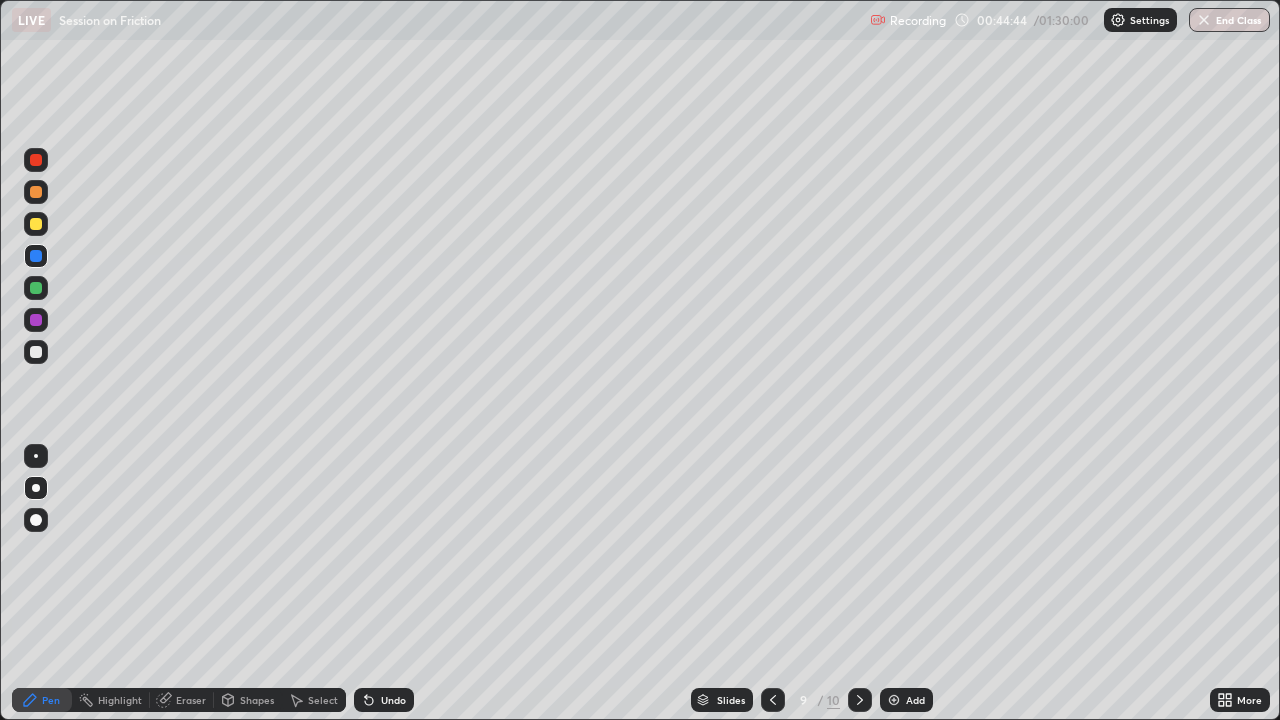 click at bounding box center [36, 352] 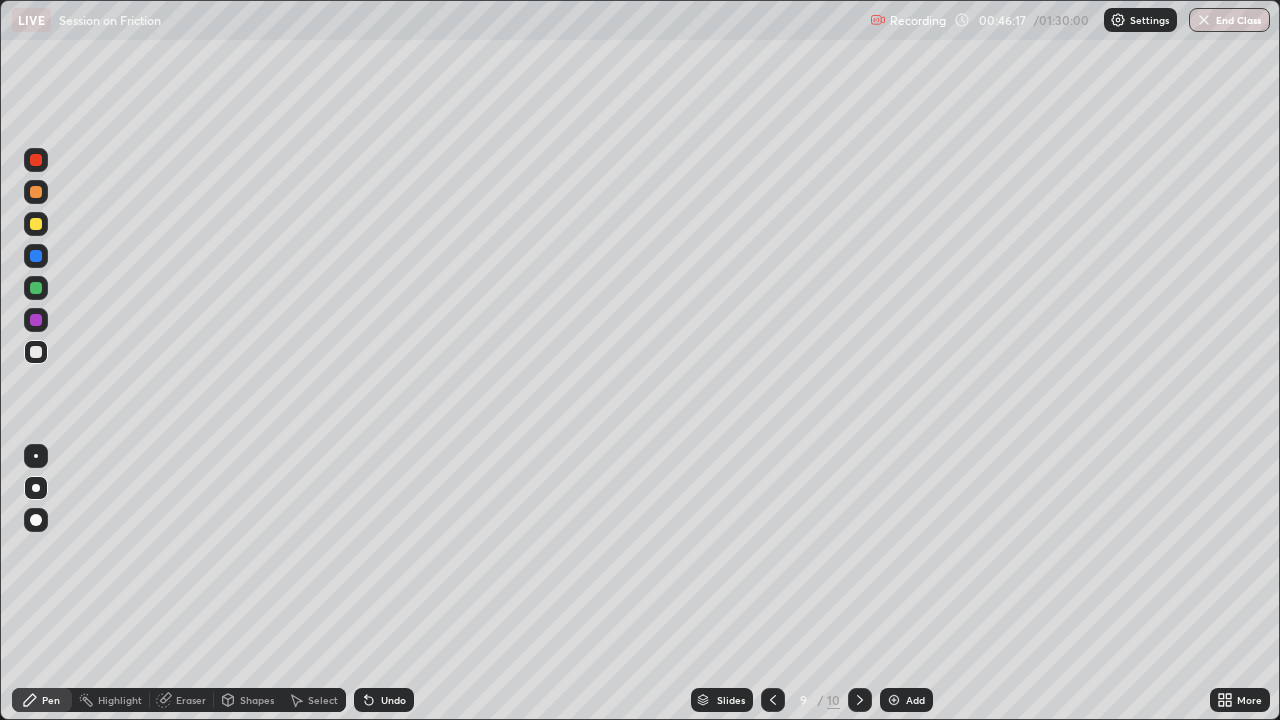 click at bounding box center (894, 700) 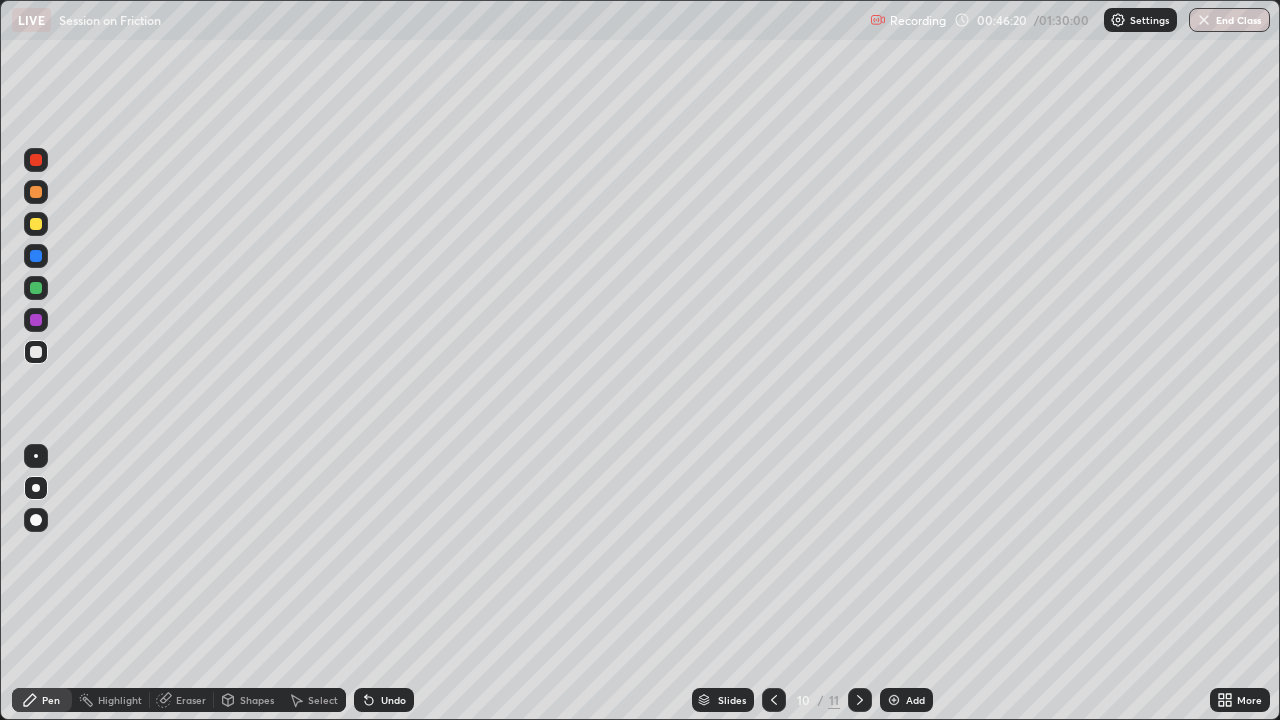 click on "Slides 10 / 11 Add" at bounding box center [812, 700] 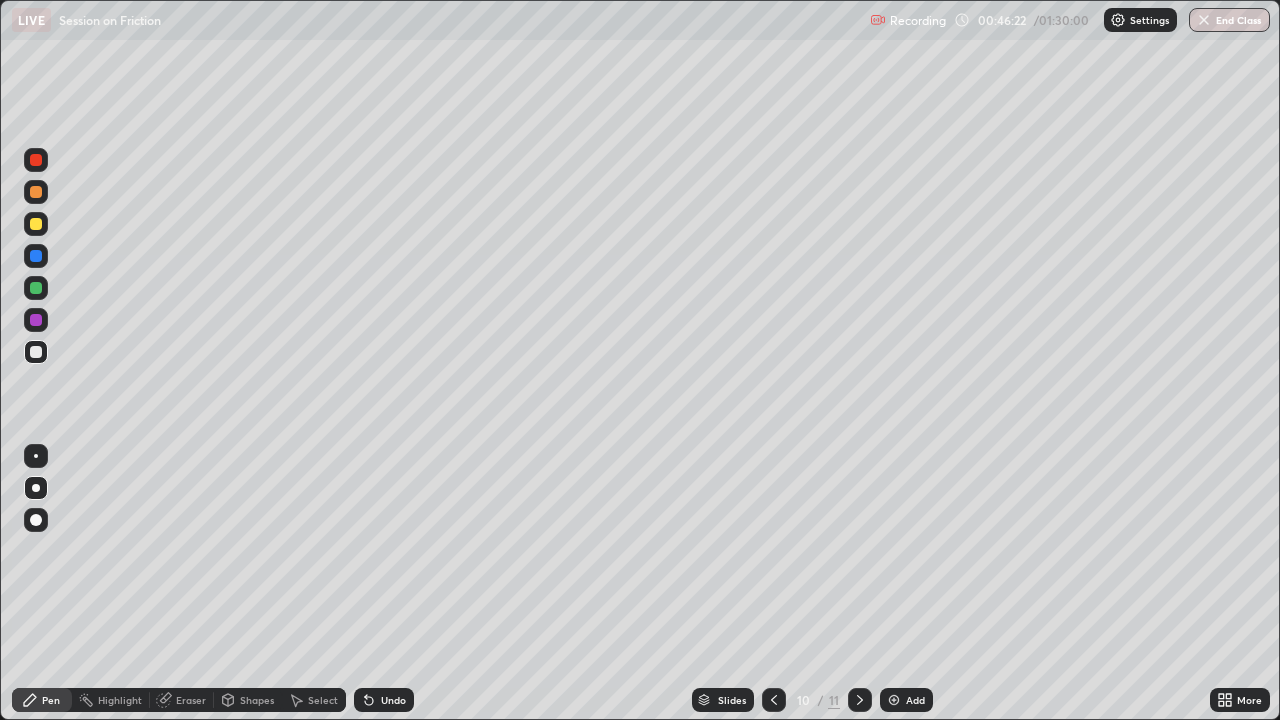 click 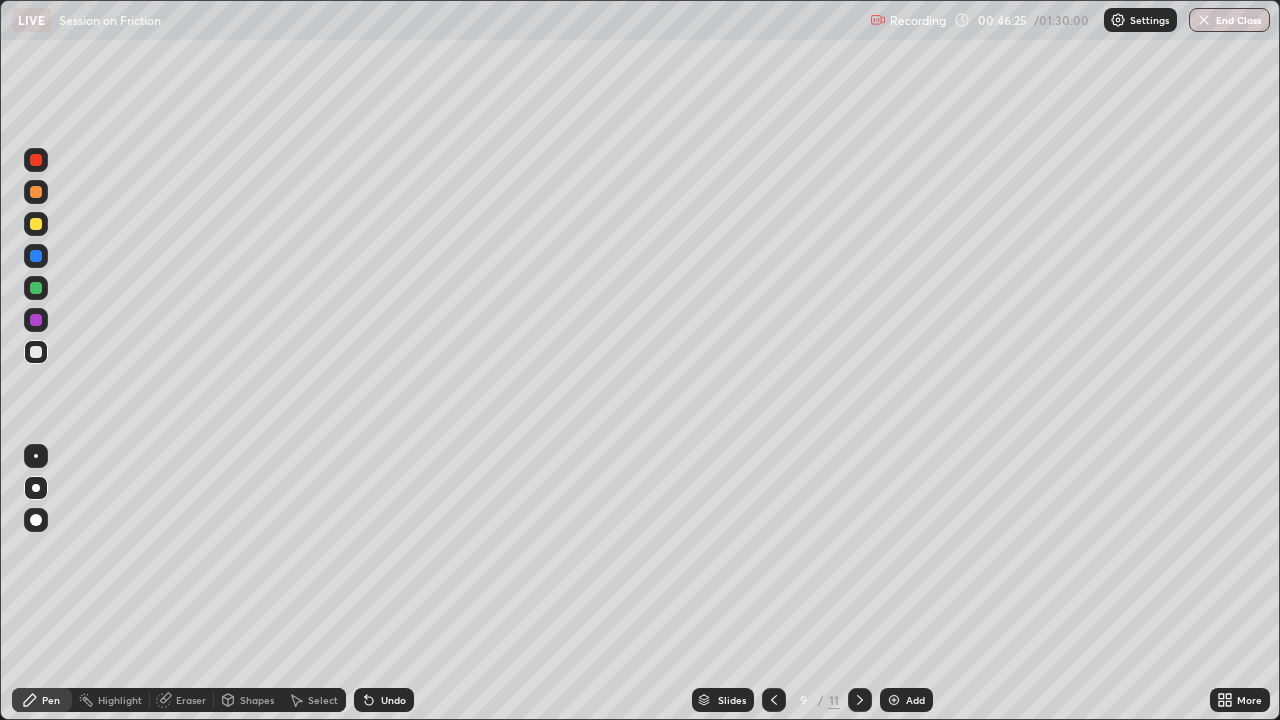 click 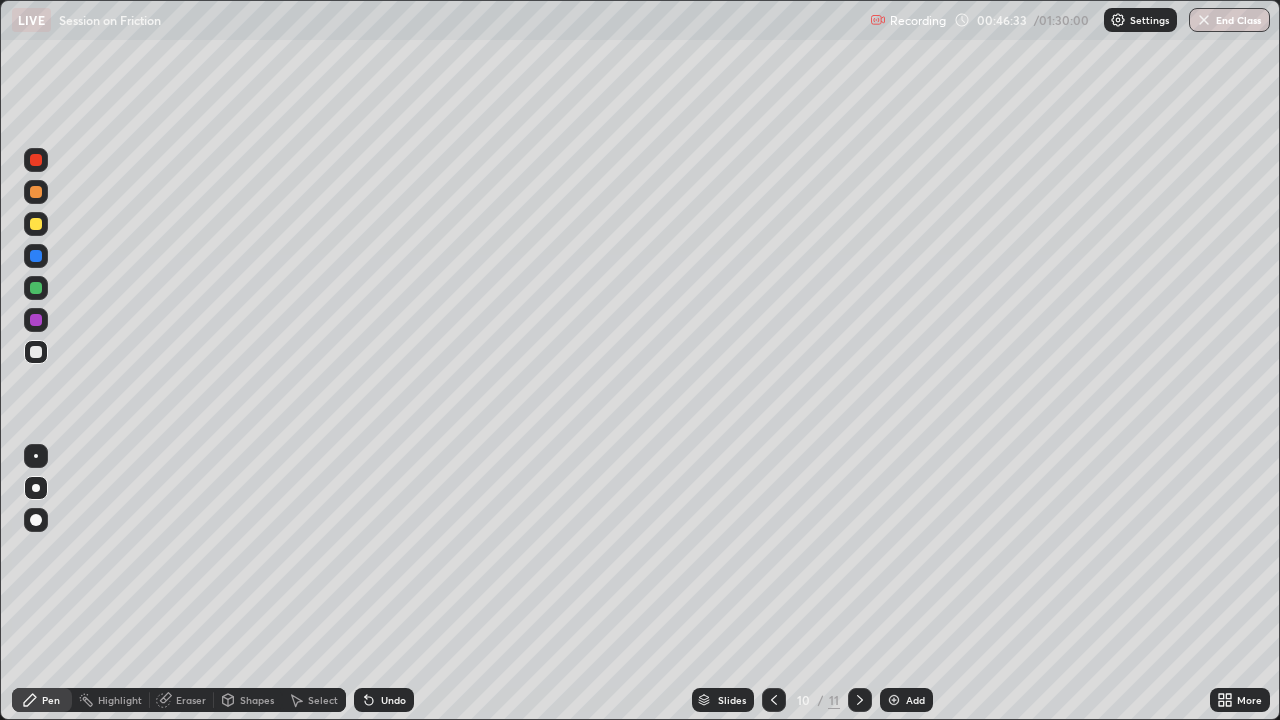click 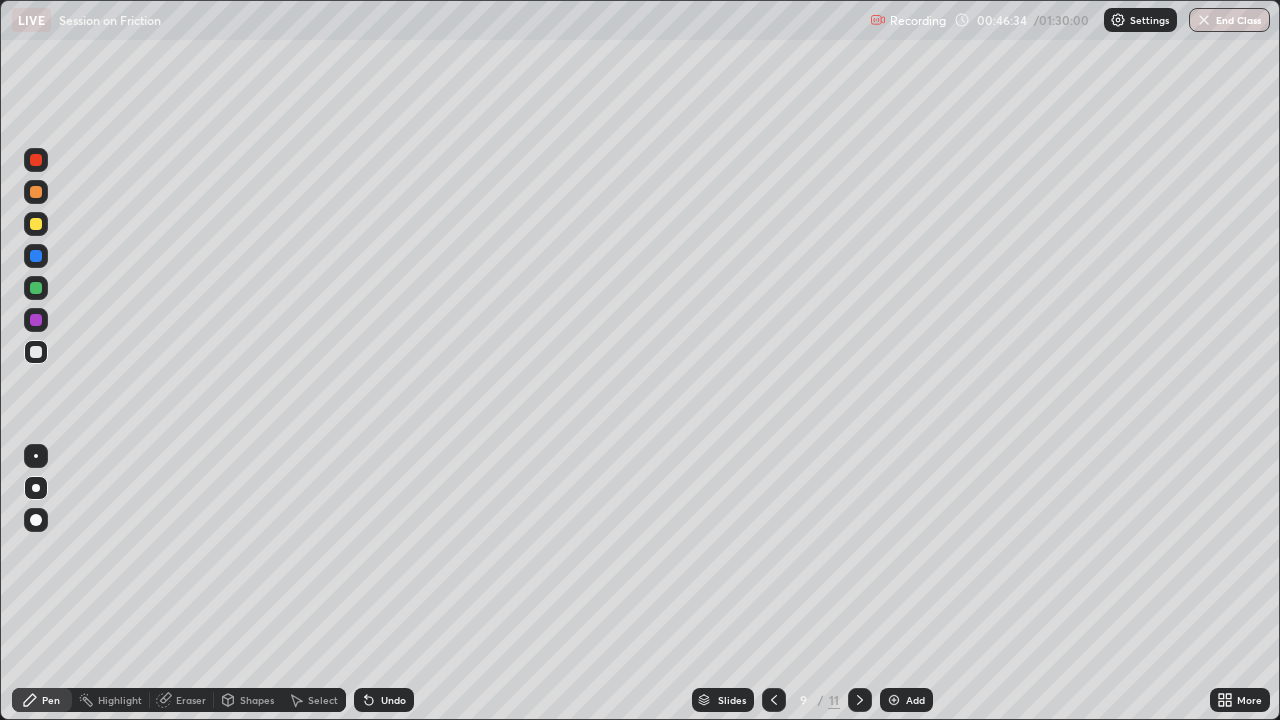 click 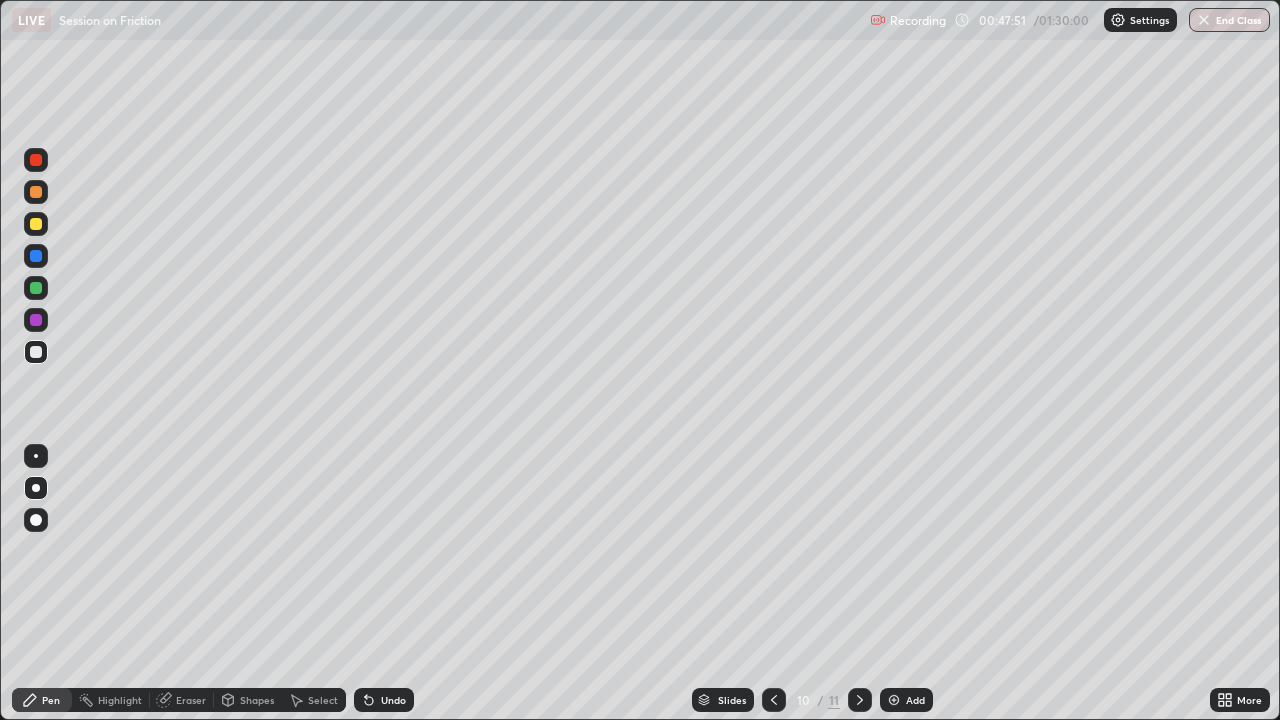 click on "Eraser" at bounding box center [191, 700] 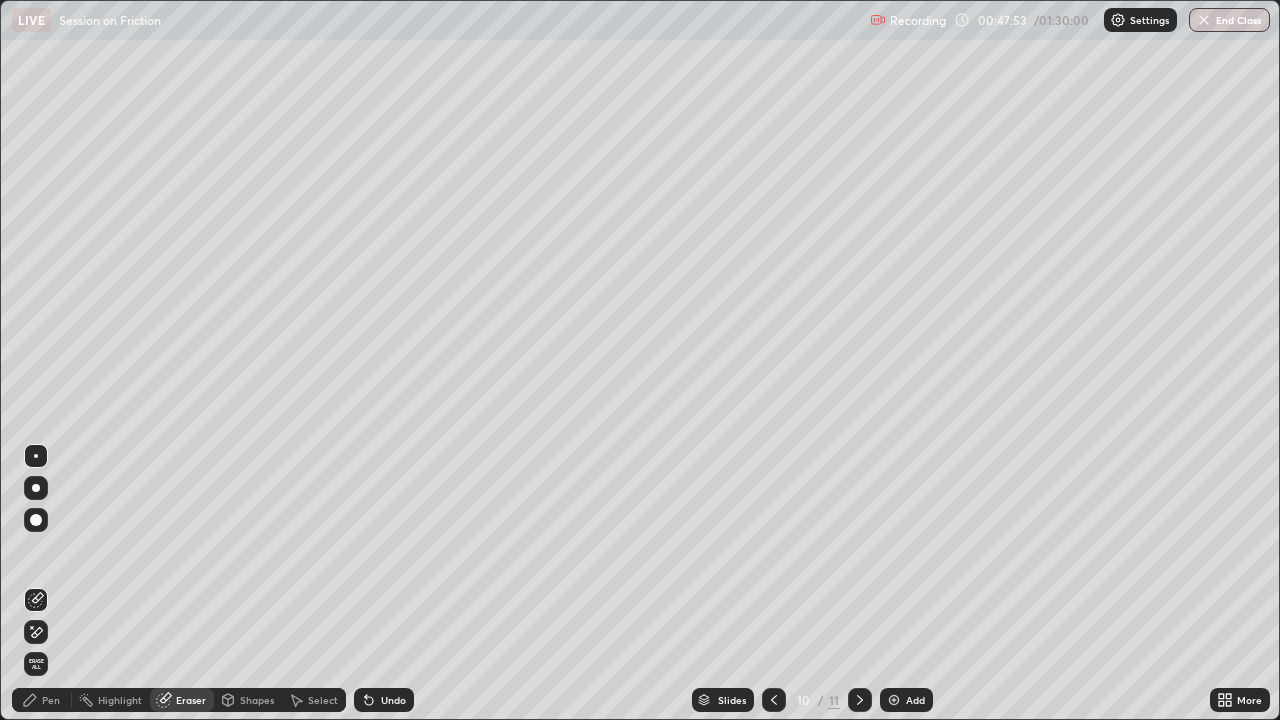 click on "Pen" at bounding box center [42, 700] 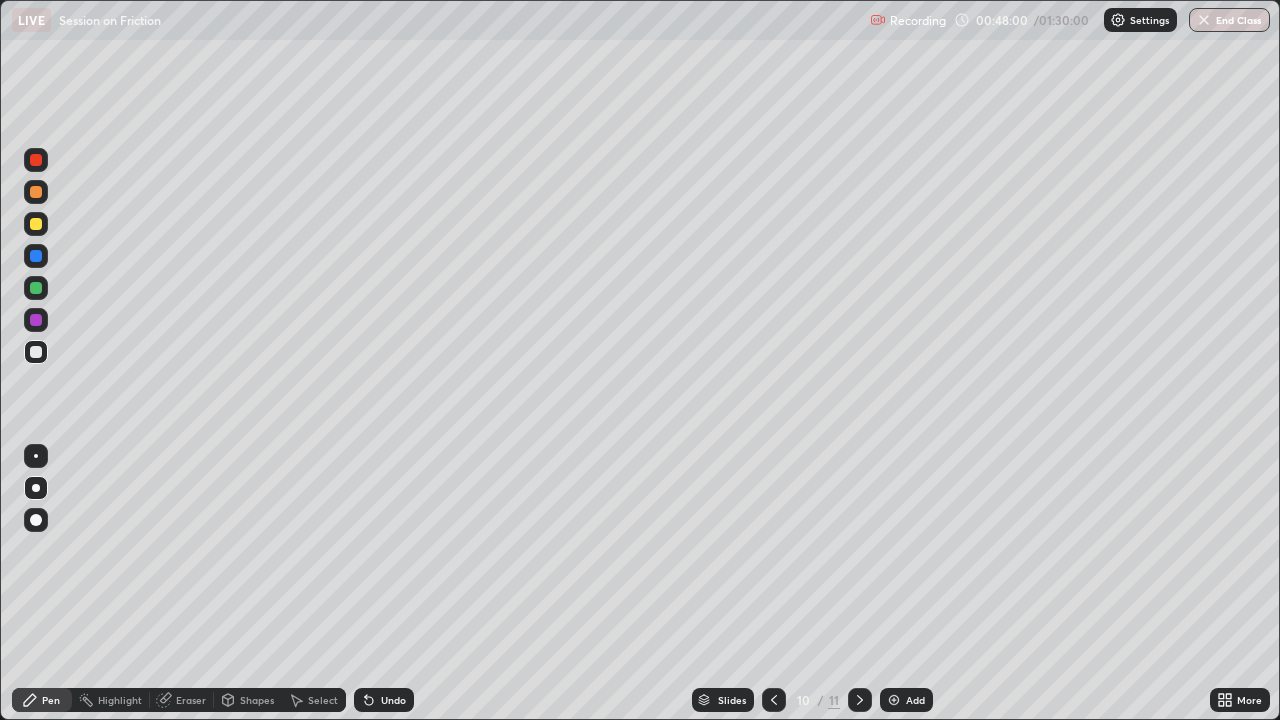 click 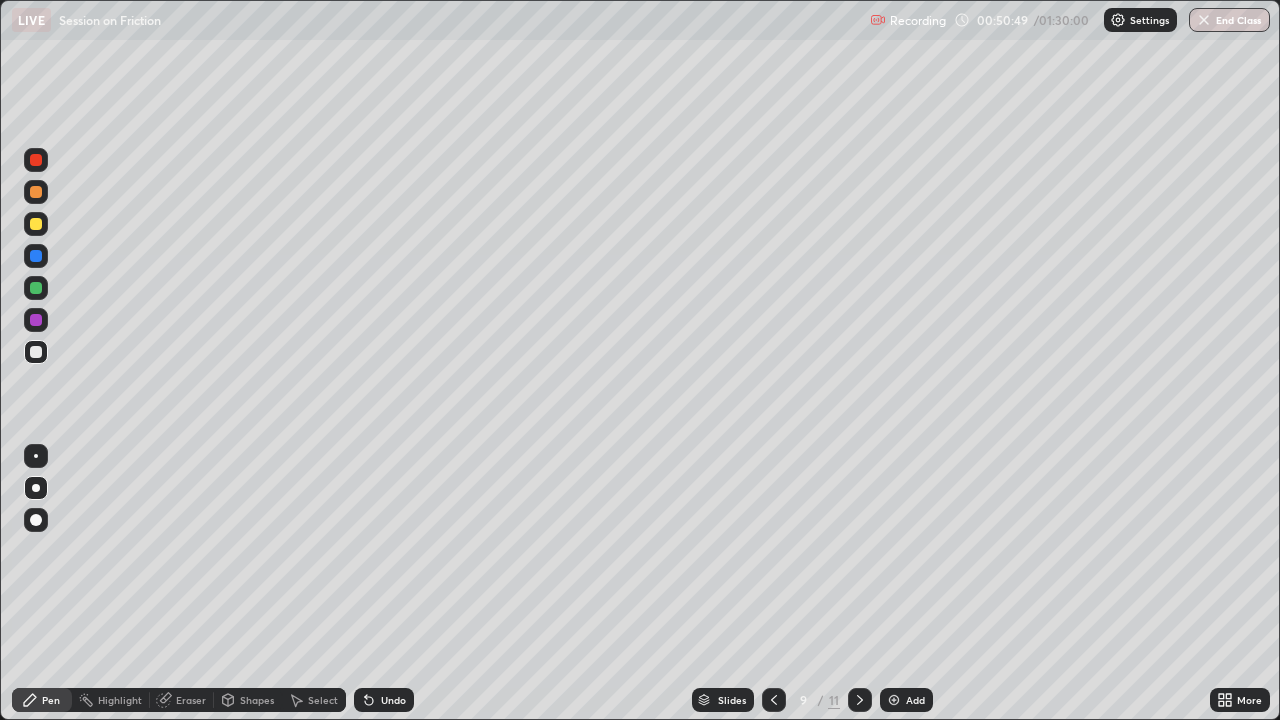 click 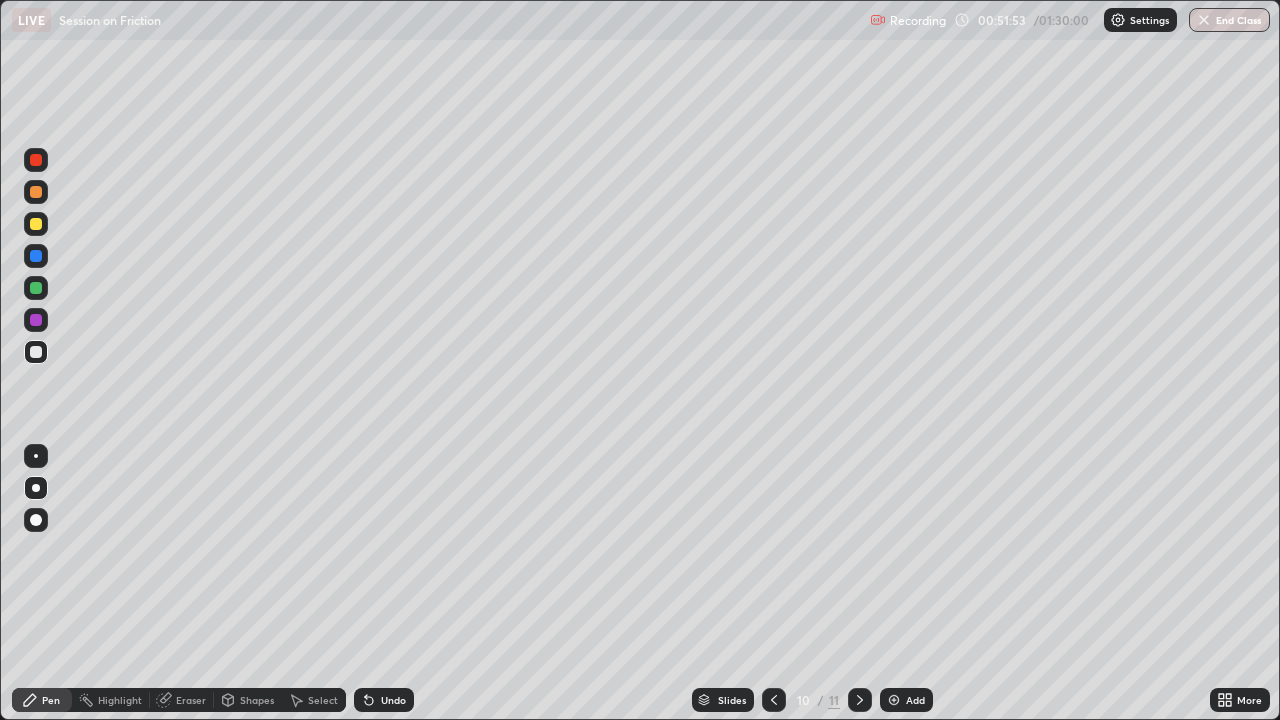 click on "Shapes" at bounding box center [257, 700] 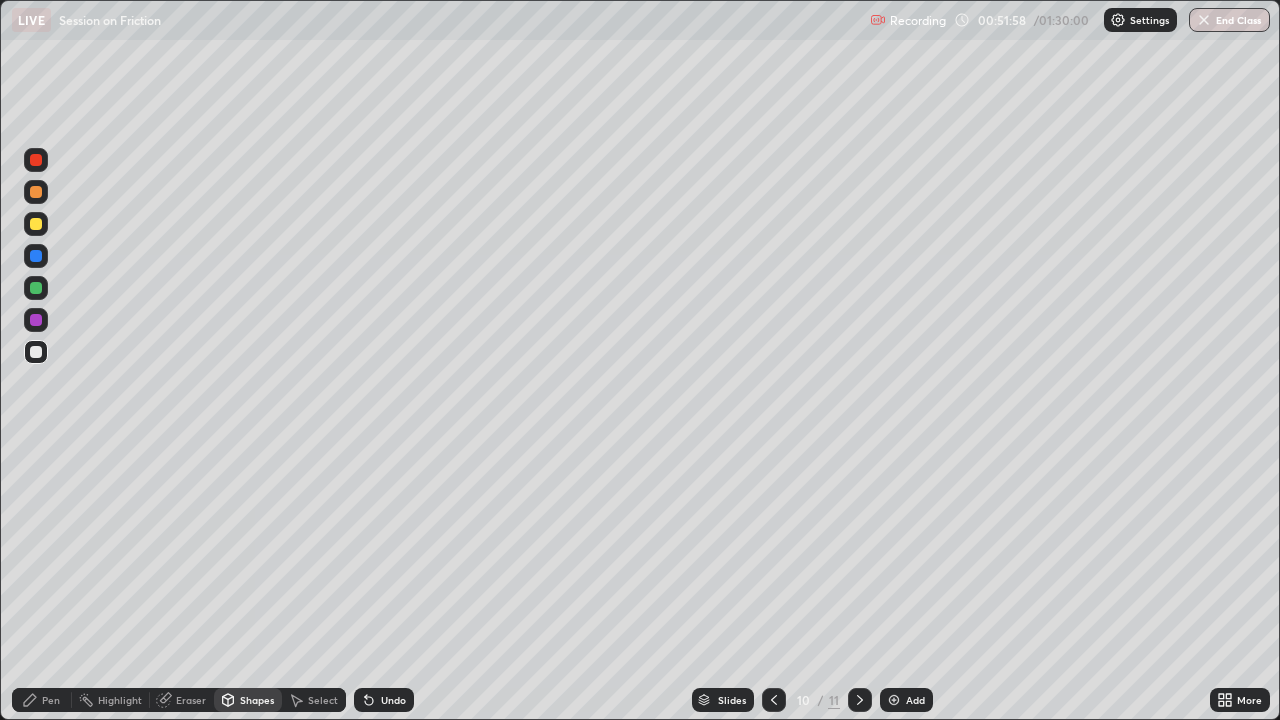 click on "Shapes" at bounding box center [257, 700] 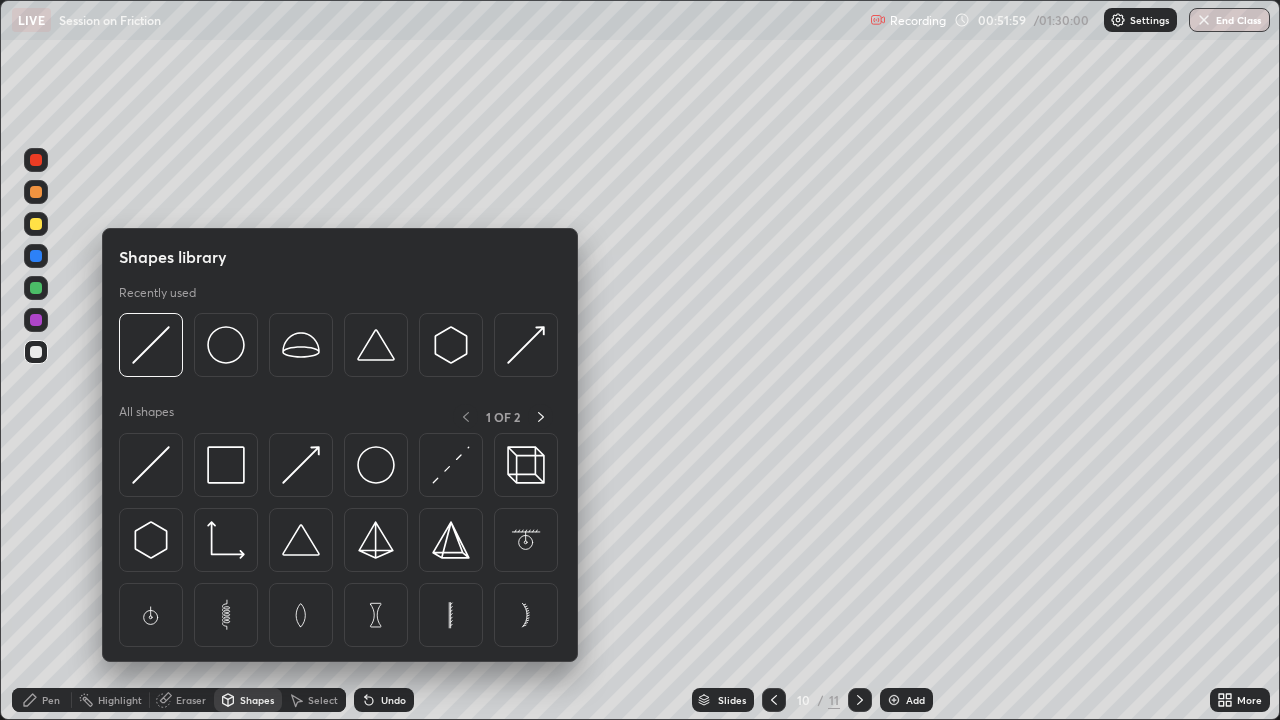 click on "Erase all" at bounding box center (36, 360) 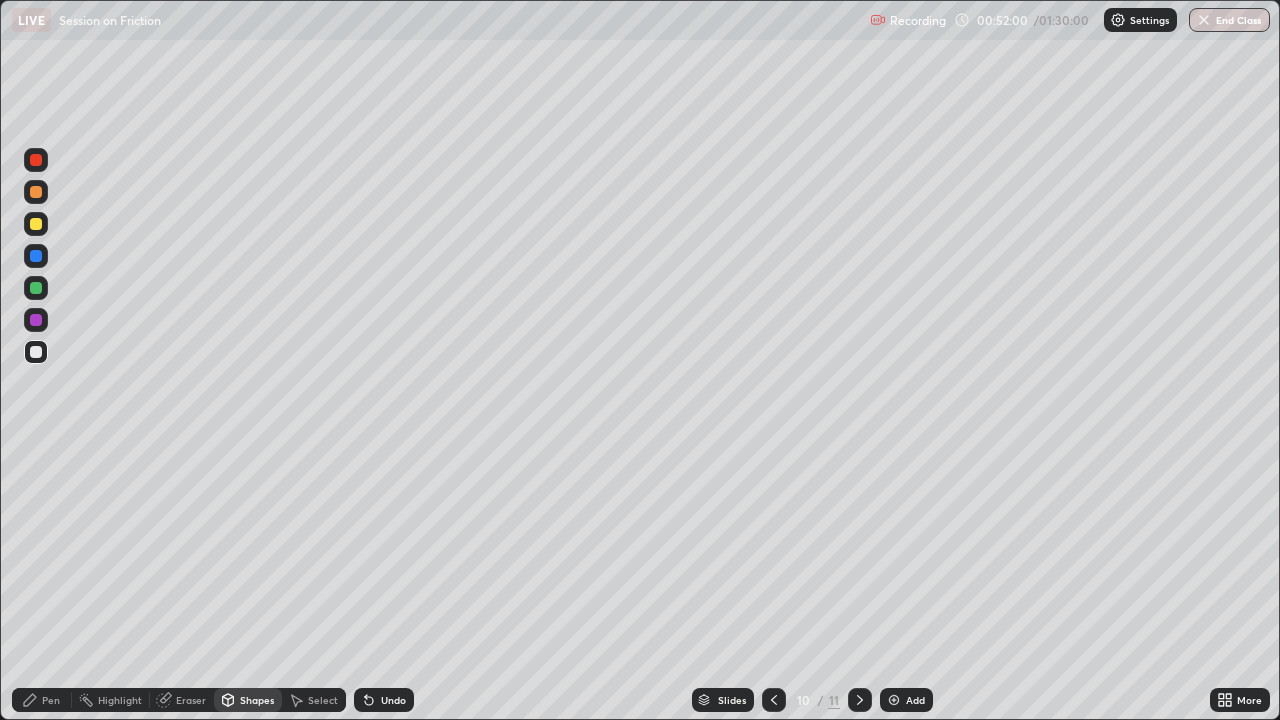 click on "Eraser" at bounding box center (191, 700) 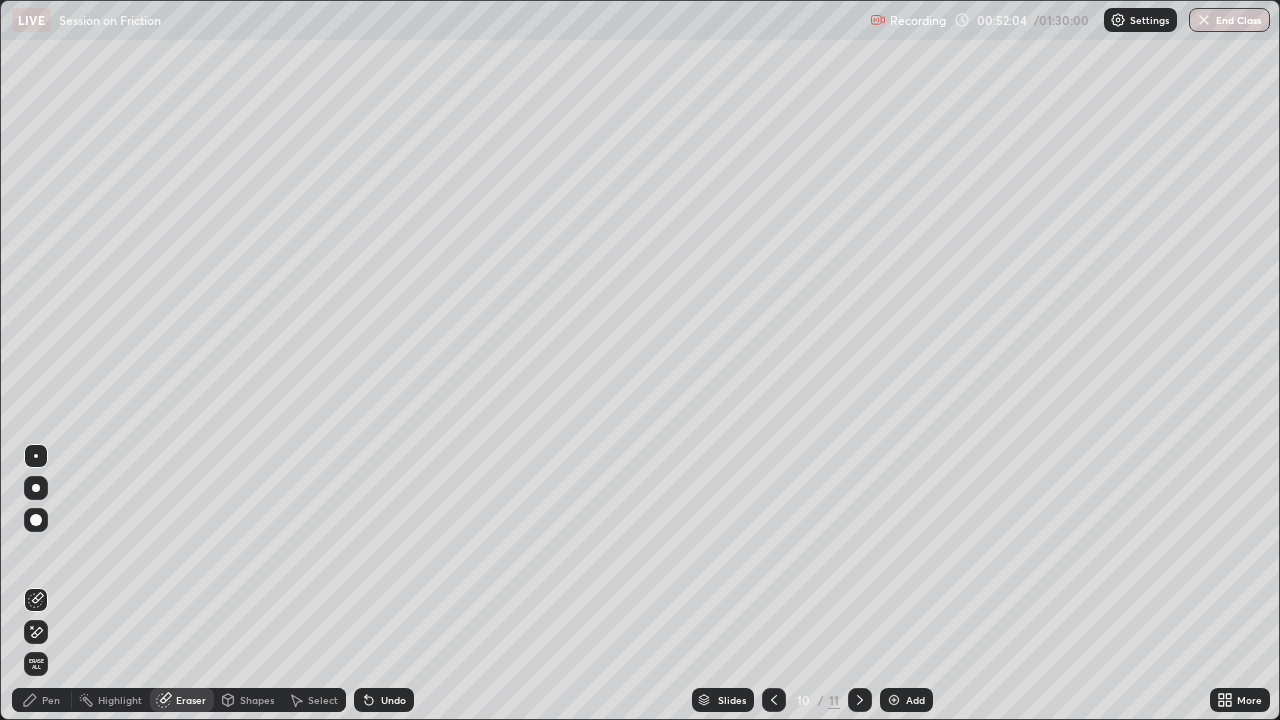 click on "Pen" at bounding box center (42, 700) 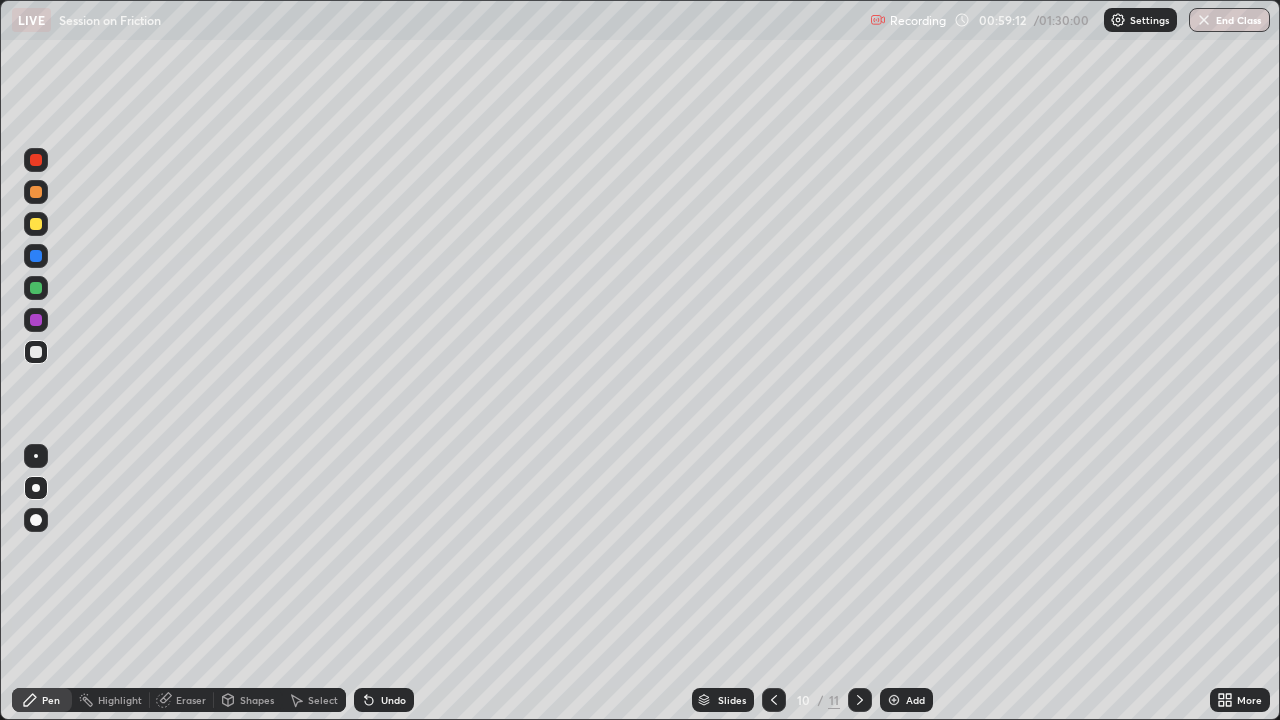 click on "Add" at bounding box center [906, 700] 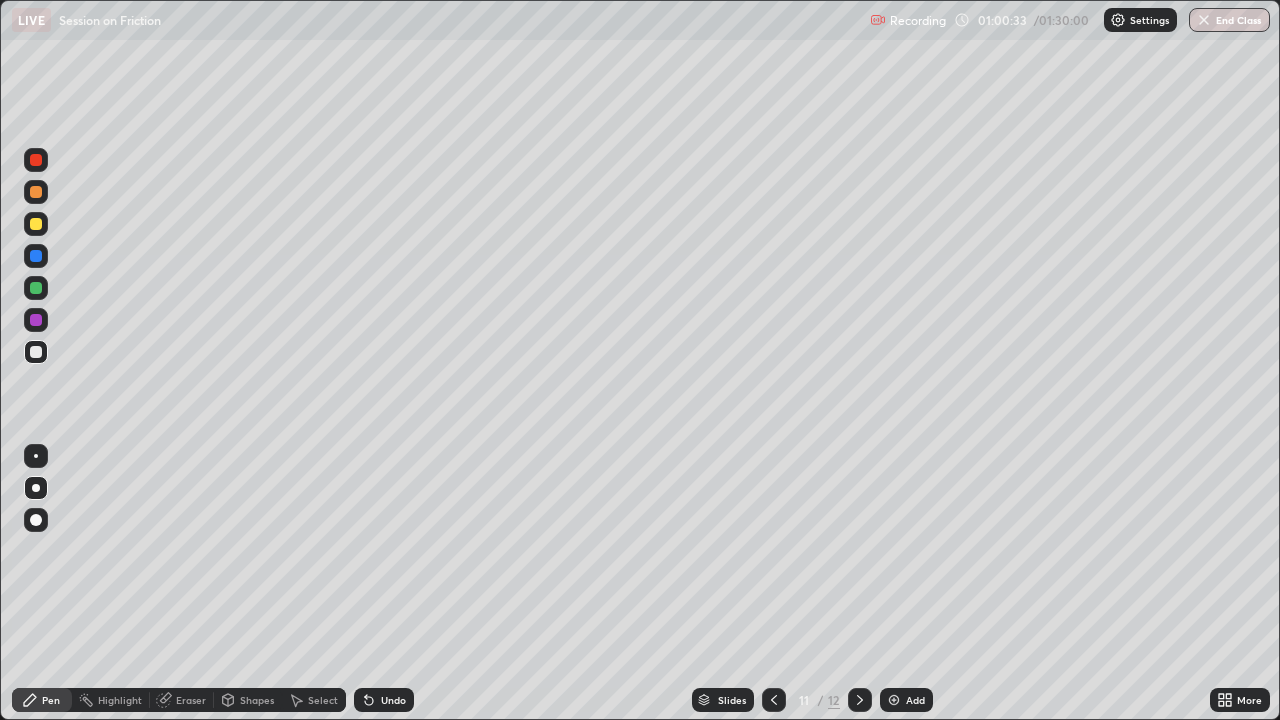 click on "Eraser" at bounding box center (191, 700) 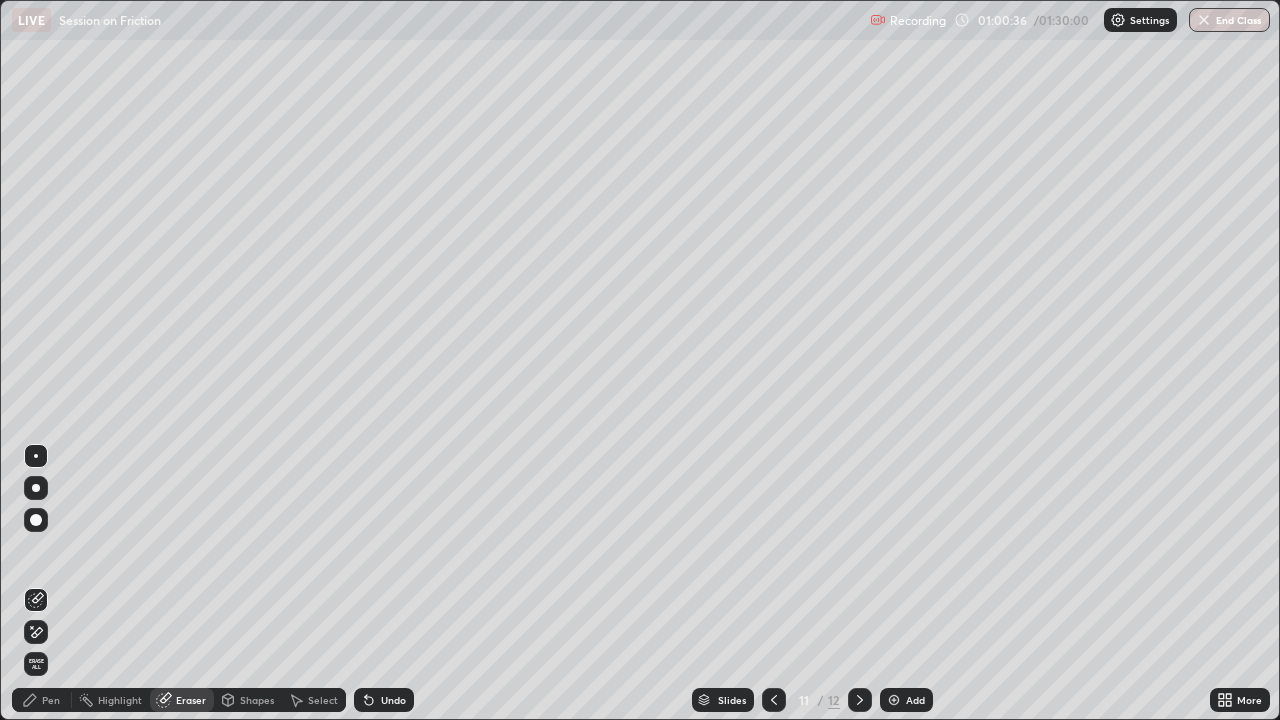 click on "Pen" at bounding box center (51, 700) 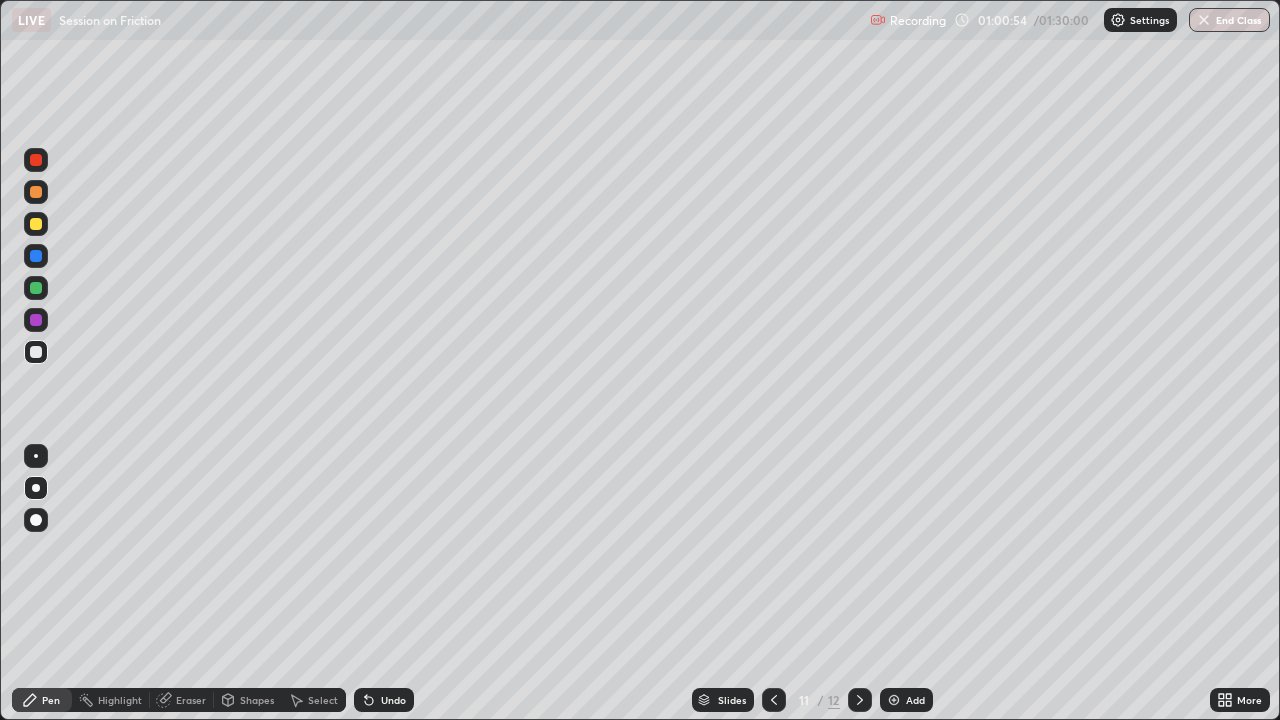 click at bounding box center [36, 288] 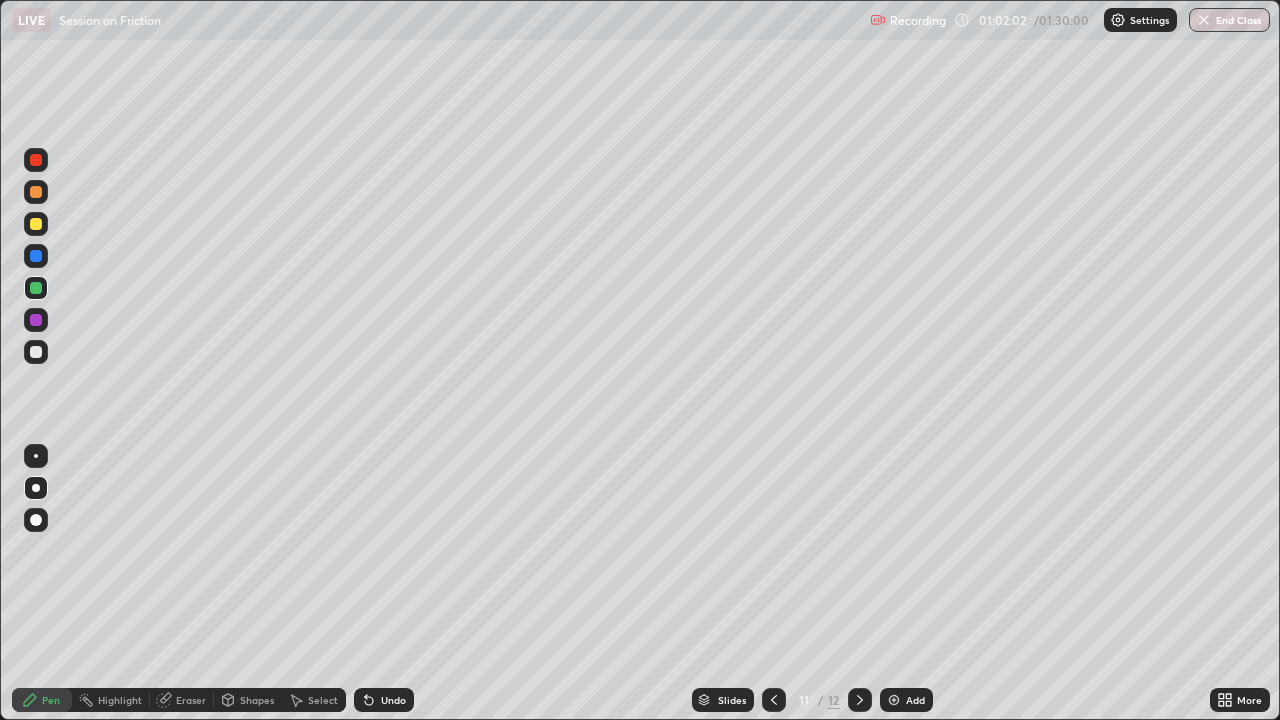 click 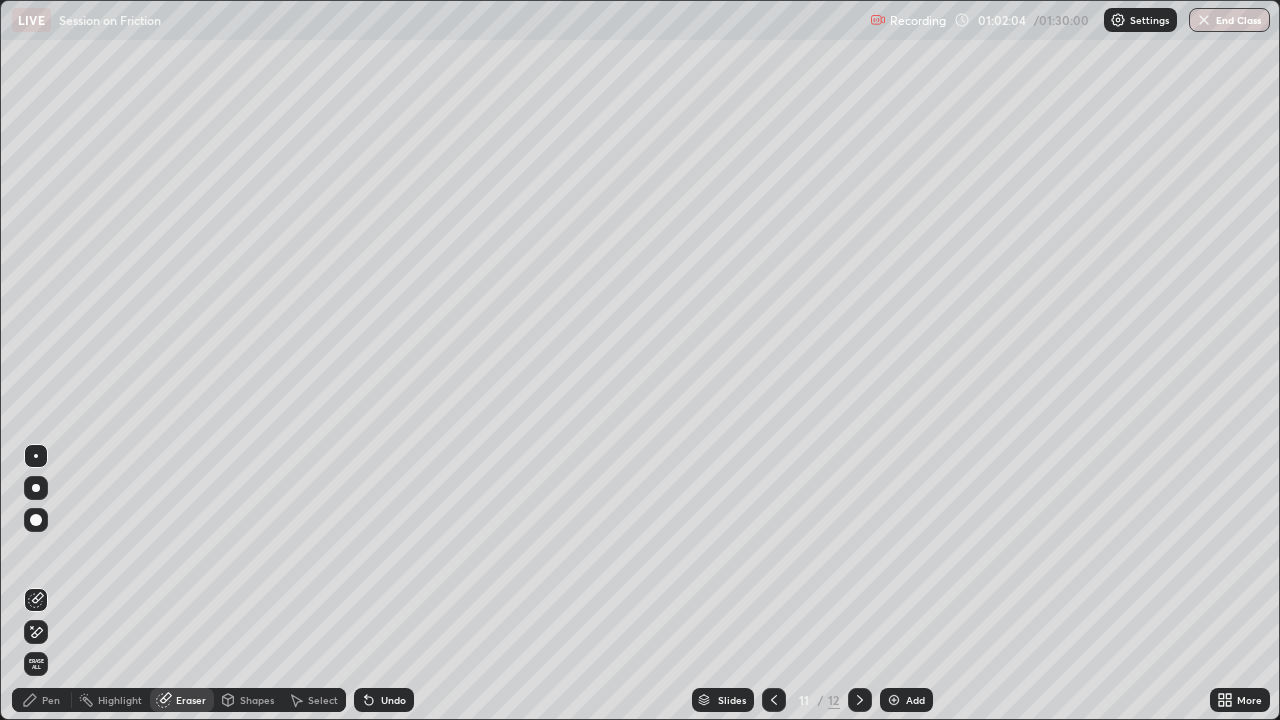 click on "Pen" at bounding box center (42, 700) 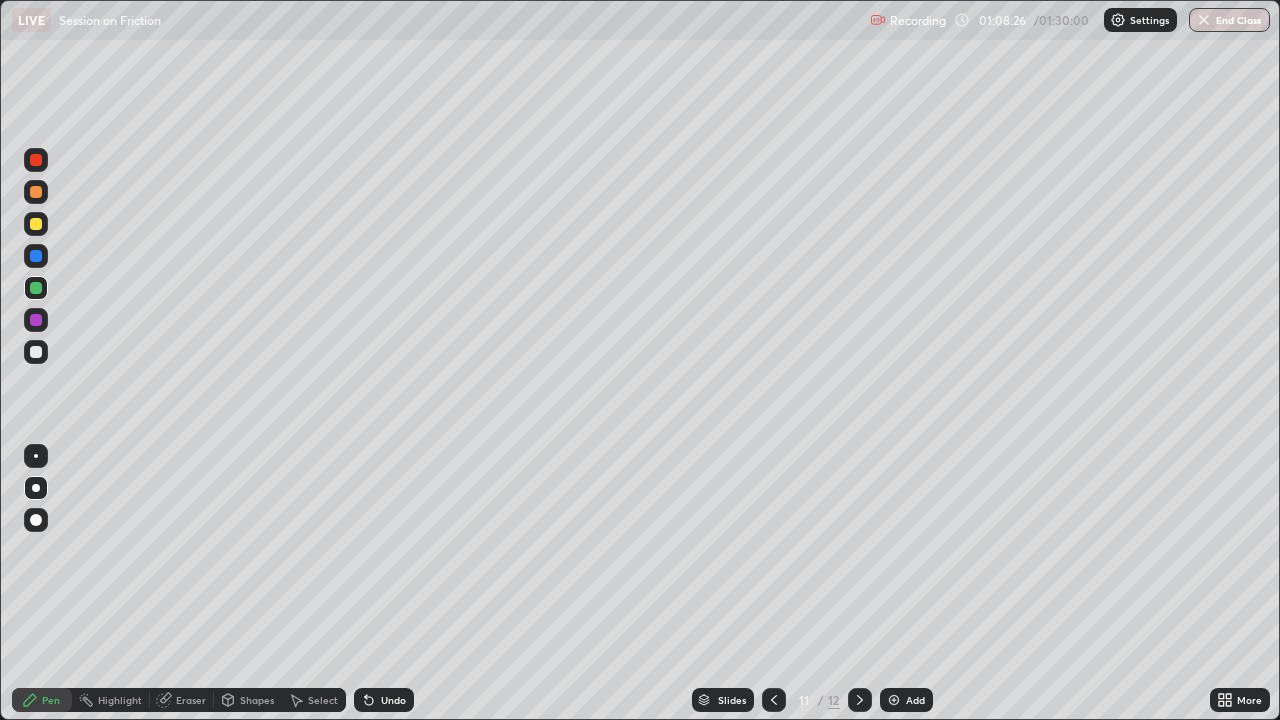 click at bounding box center (894, 700) 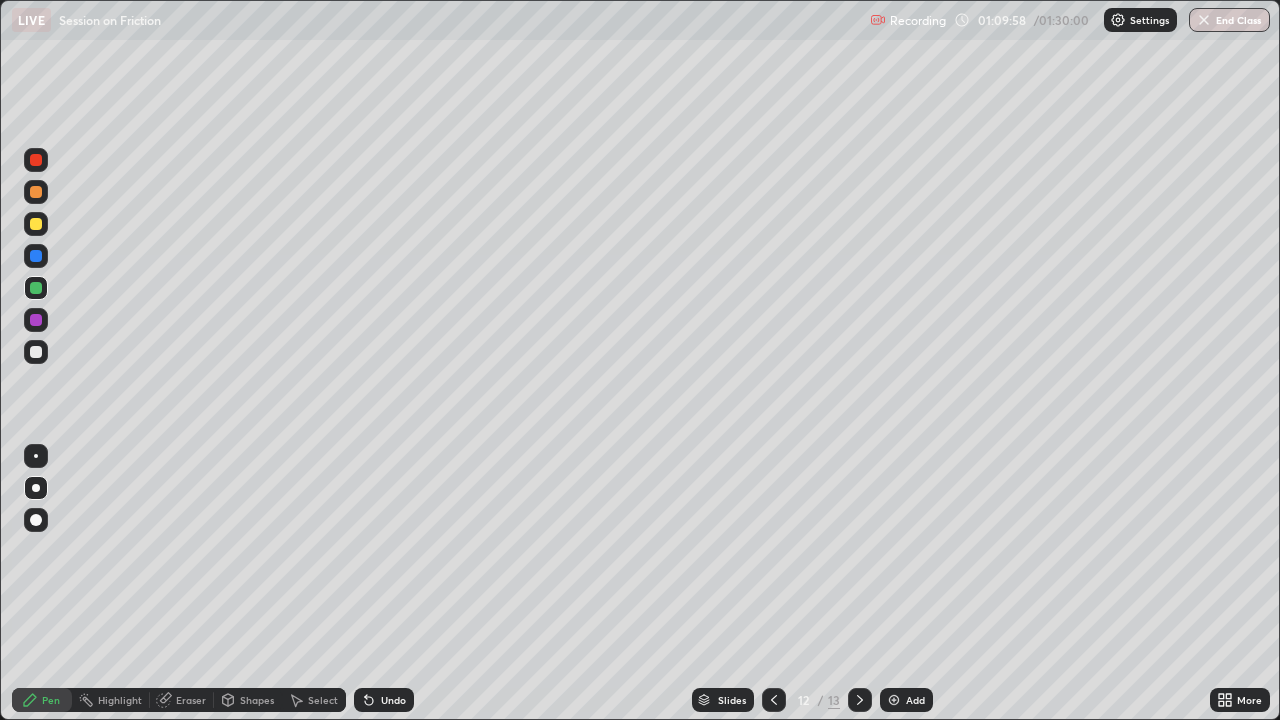 click at bounding box center [36, 352] 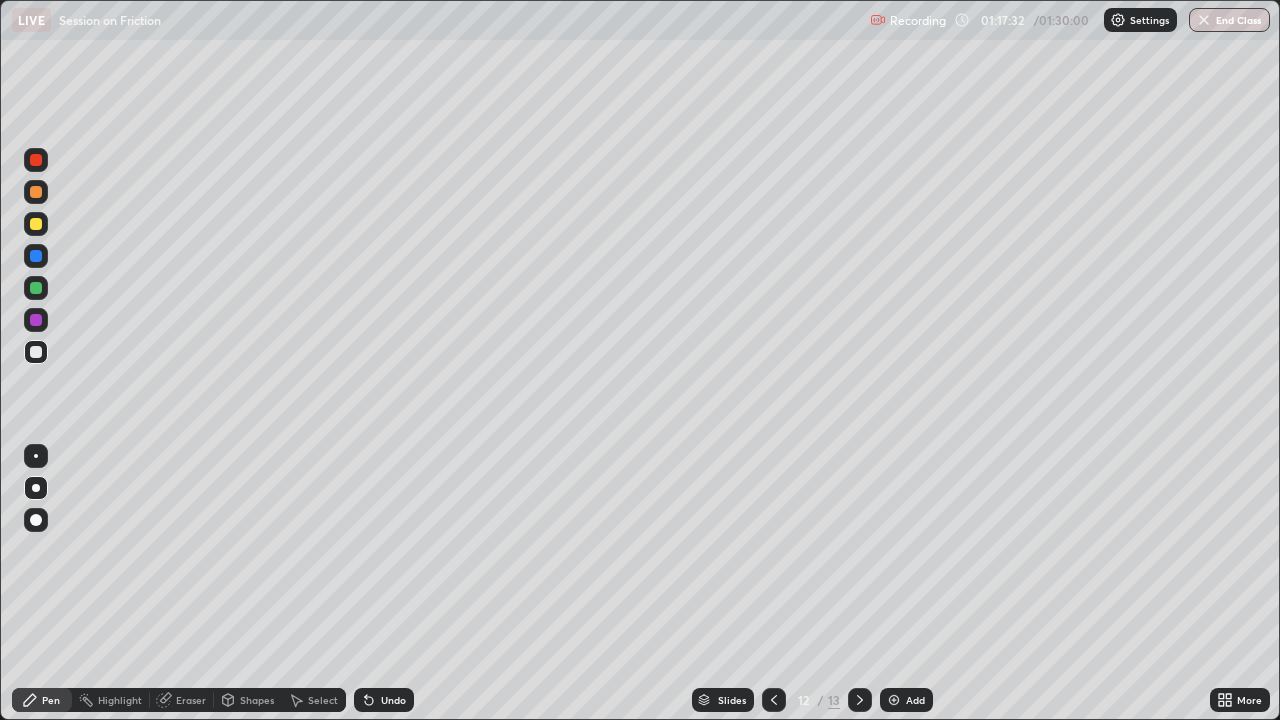 click on "Add" at bounding box center [906, 700] 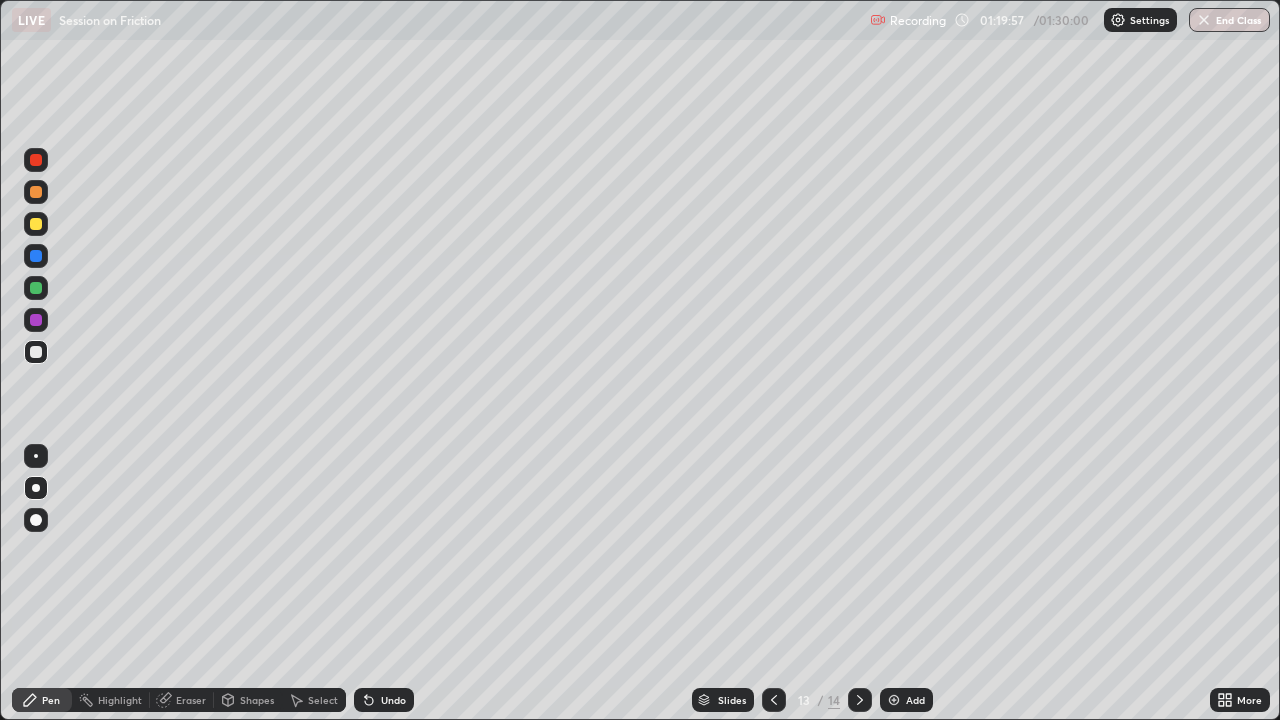 click on "Eraser" at bounding box center (182, 700) 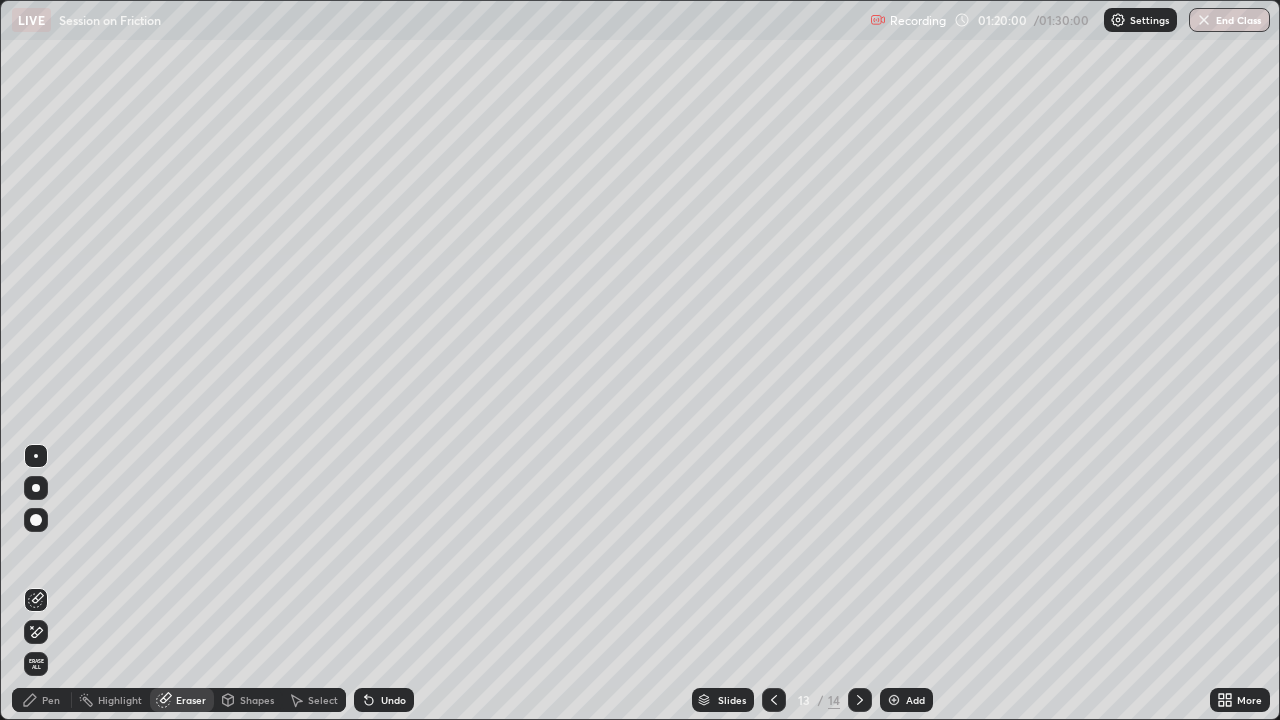 click on "Pen" at bounding box center [51, 700] 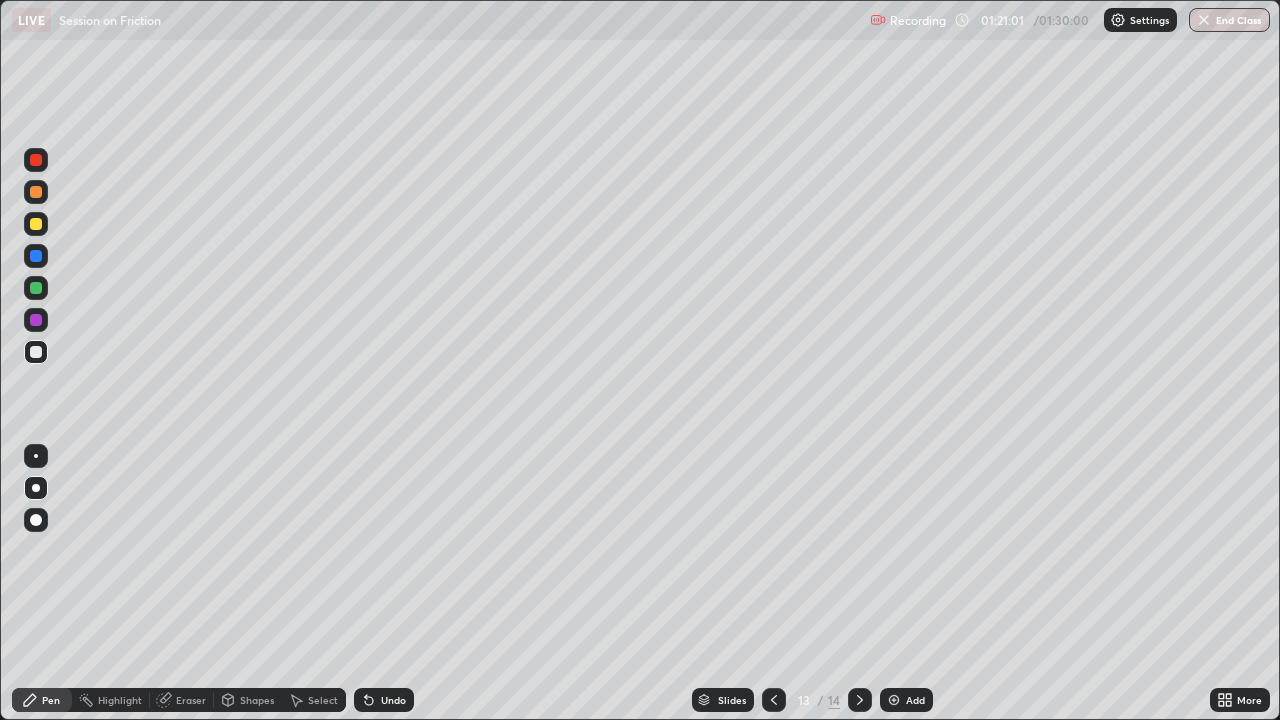 click on "Eraser" at bounding box center (182, 700) 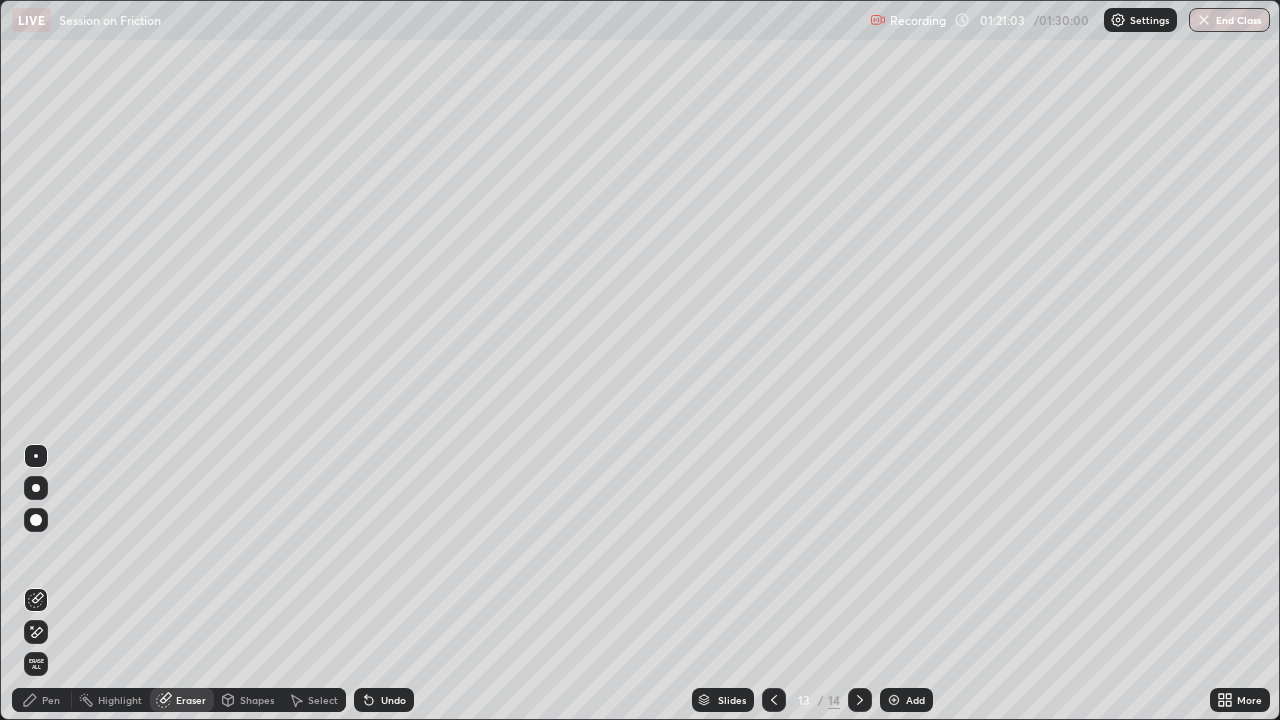 click on "Pen" at bounding box center (42, 700) 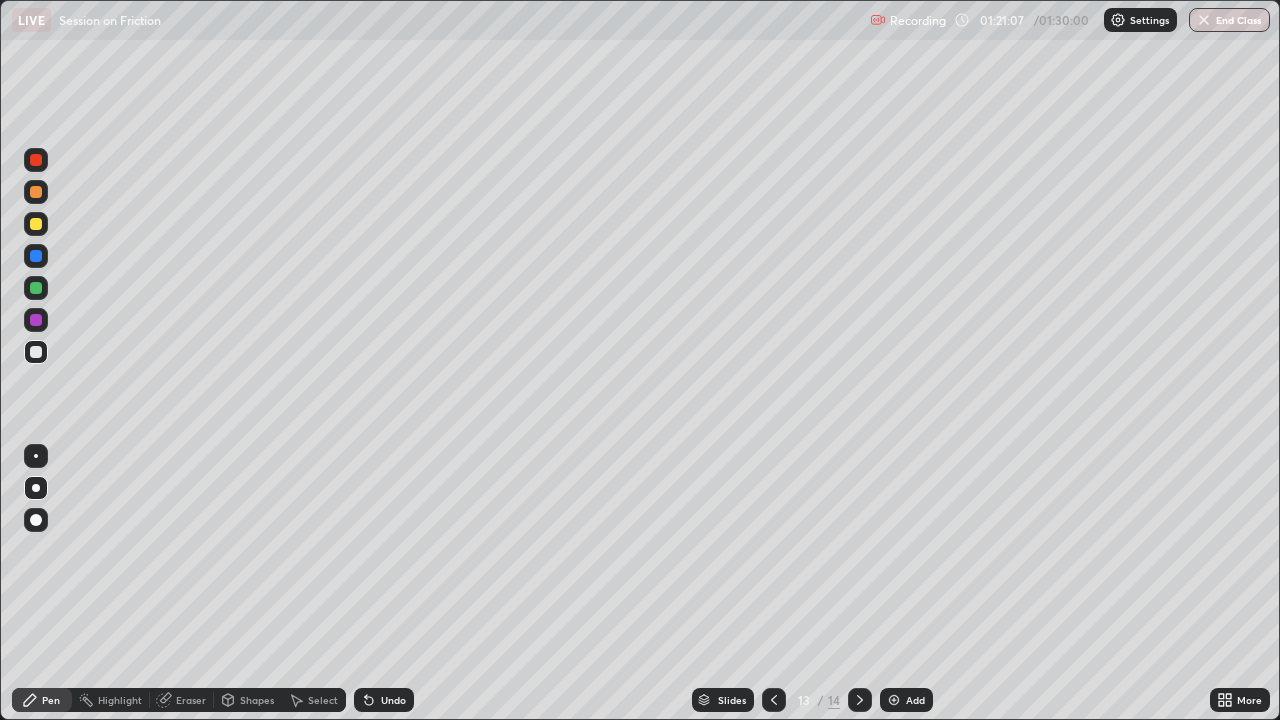 click on "Eraser" at bounding box center (191, 700) 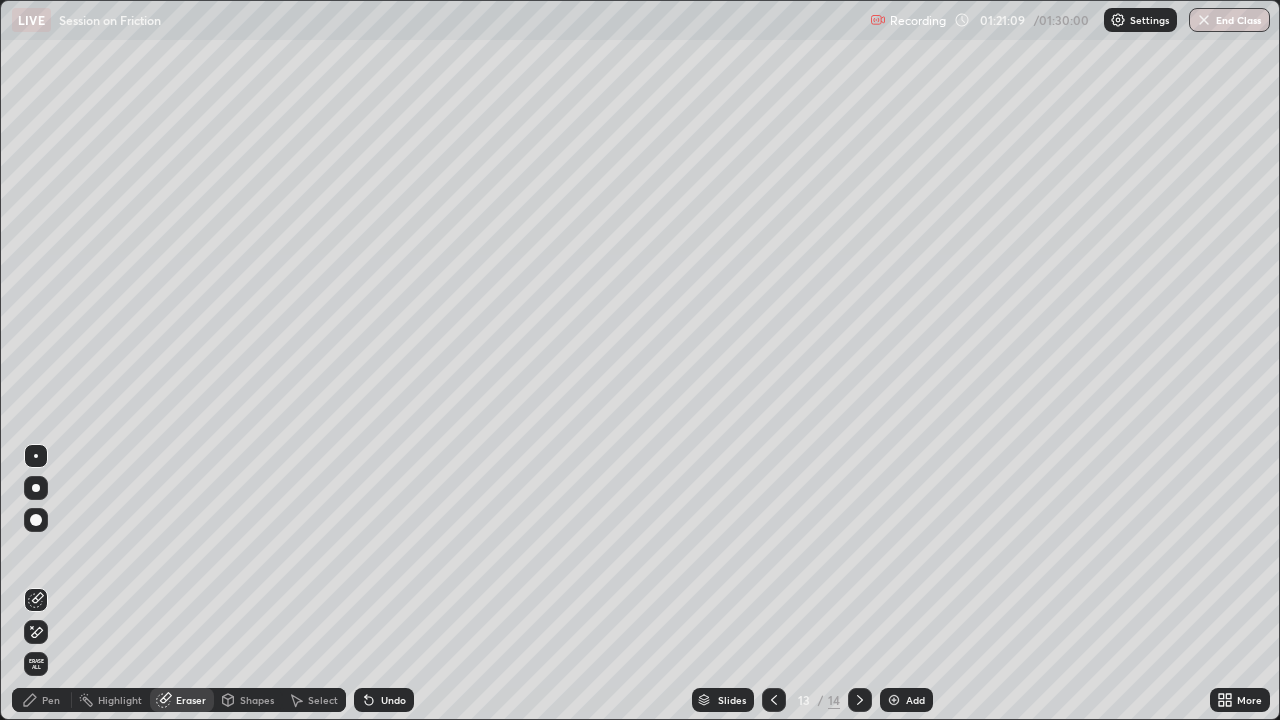 click on "Pen" at bounding box center (51, 700) 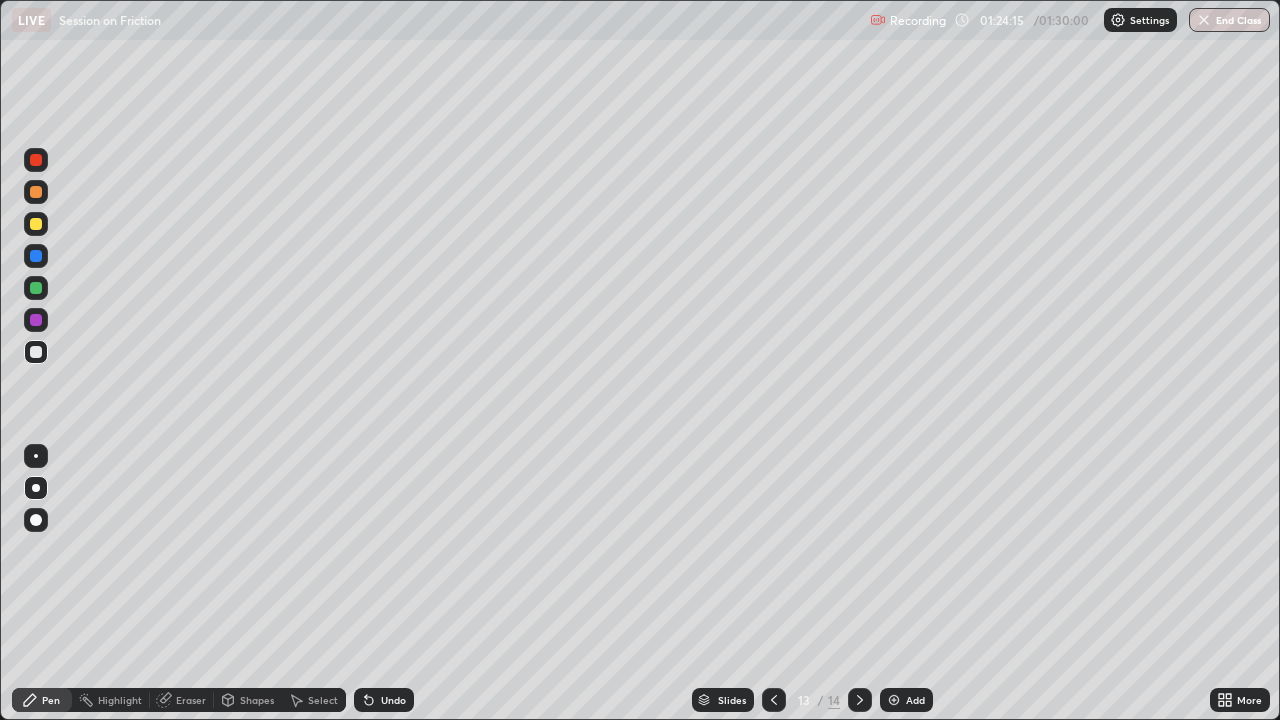 click on "End Class" at bounding box center [1229, 20] 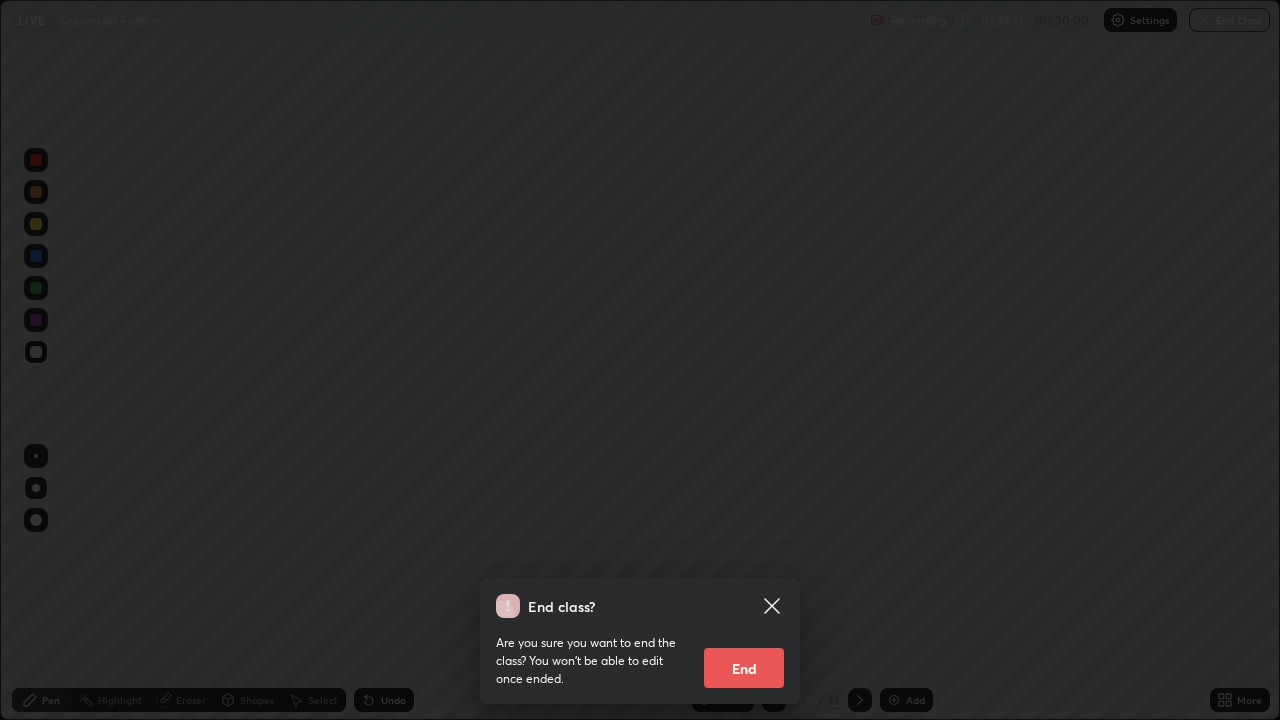 click on "End" at bounding box center (744, 668) 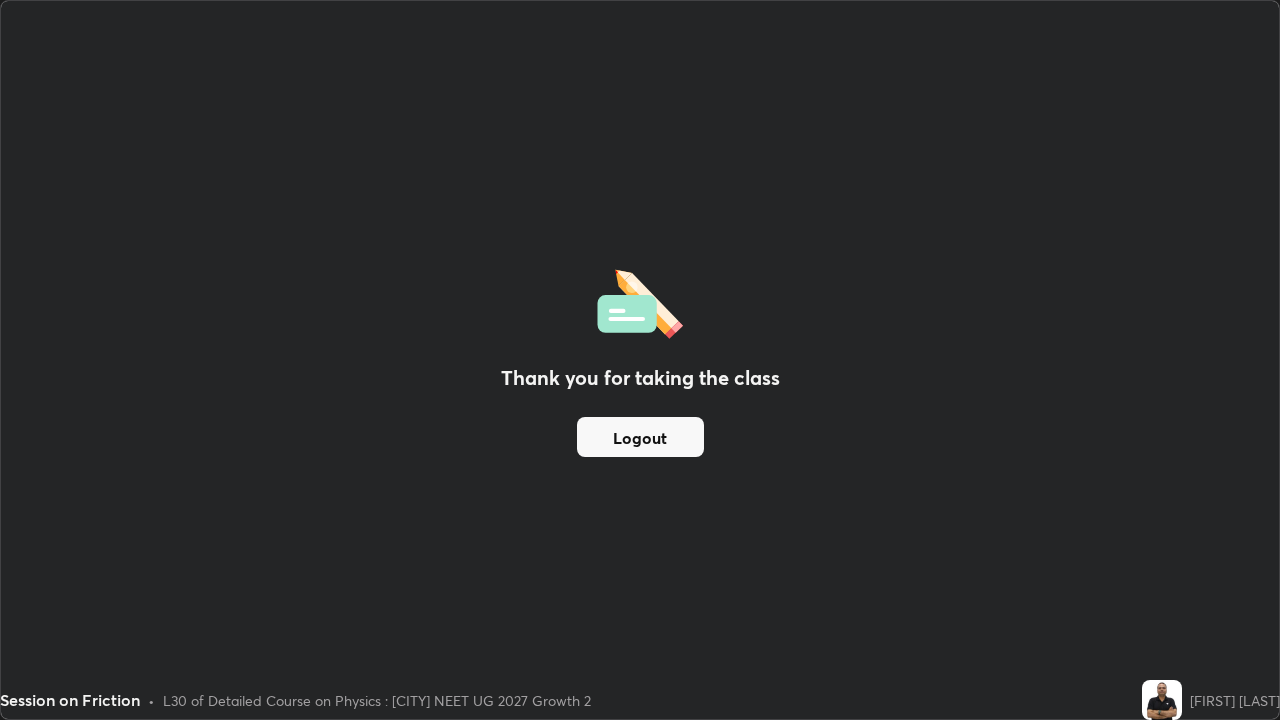 click on "Logout" at bounding box center [640, 437] 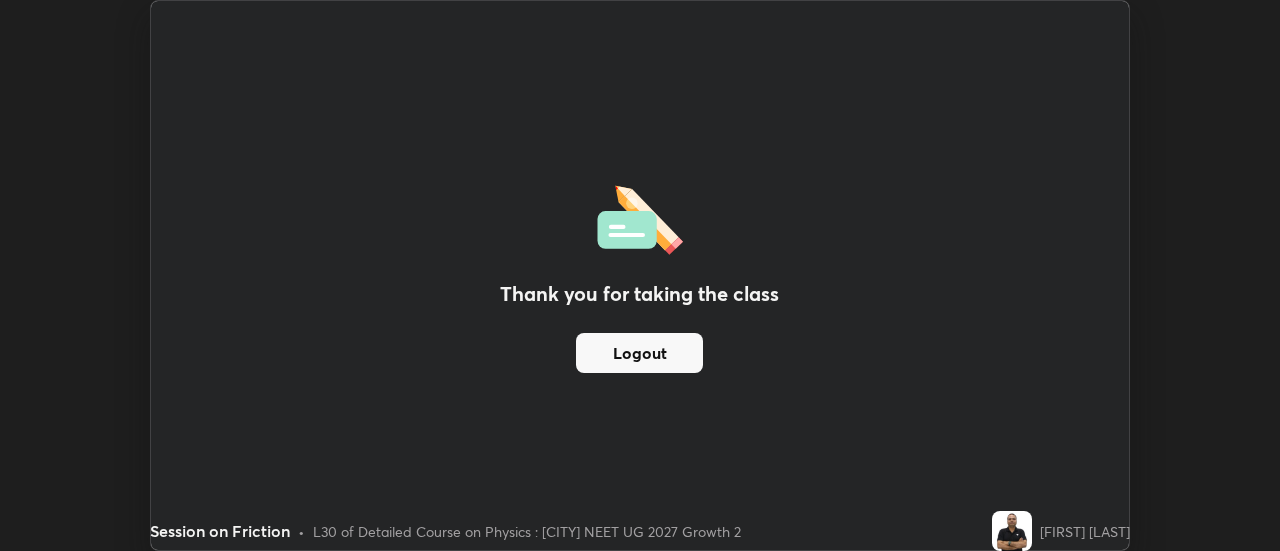 scroll, scrollTop: 551, scrollLeft: 1280, axis: both 